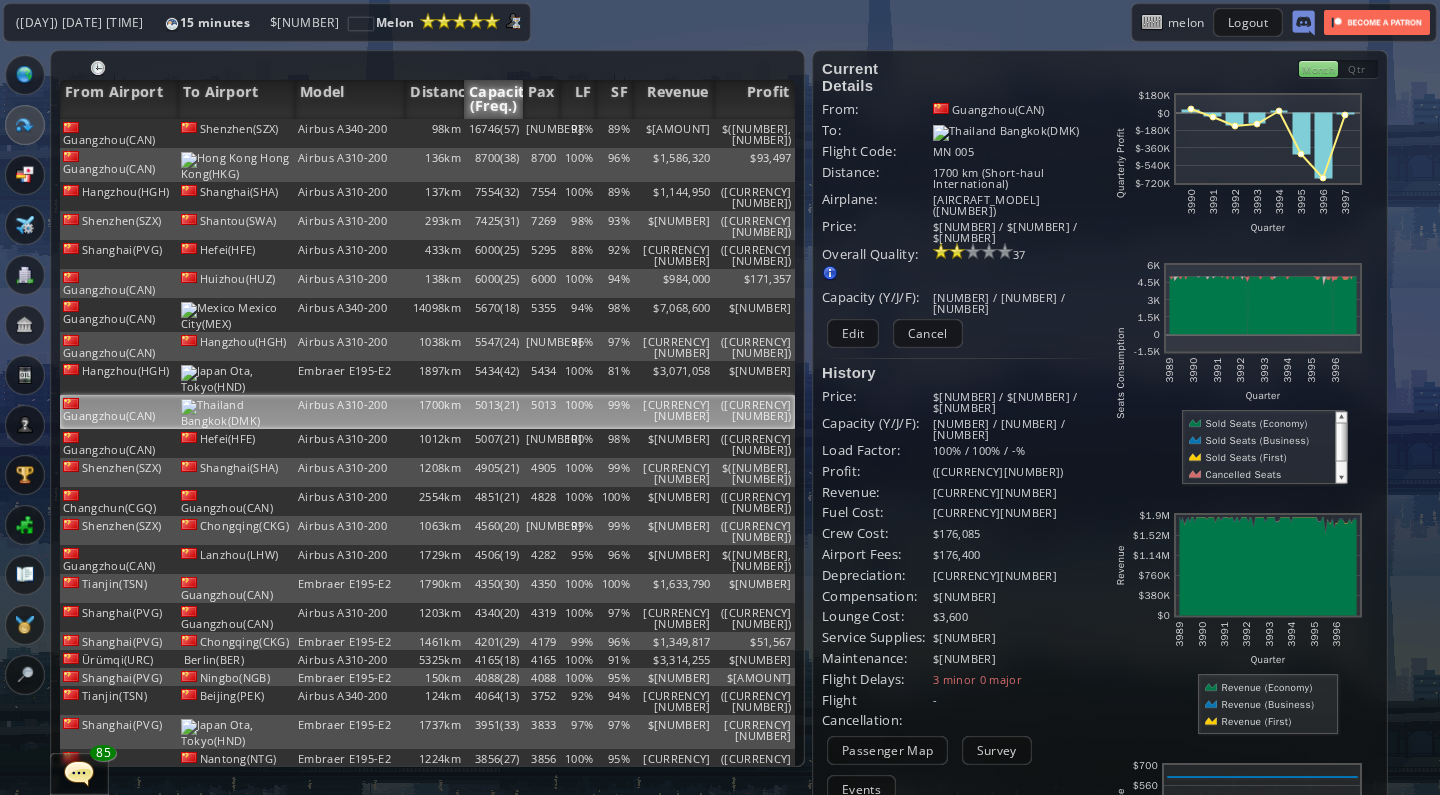 scroll, scrollTop: 0, scrollLeft: 0, axis: both 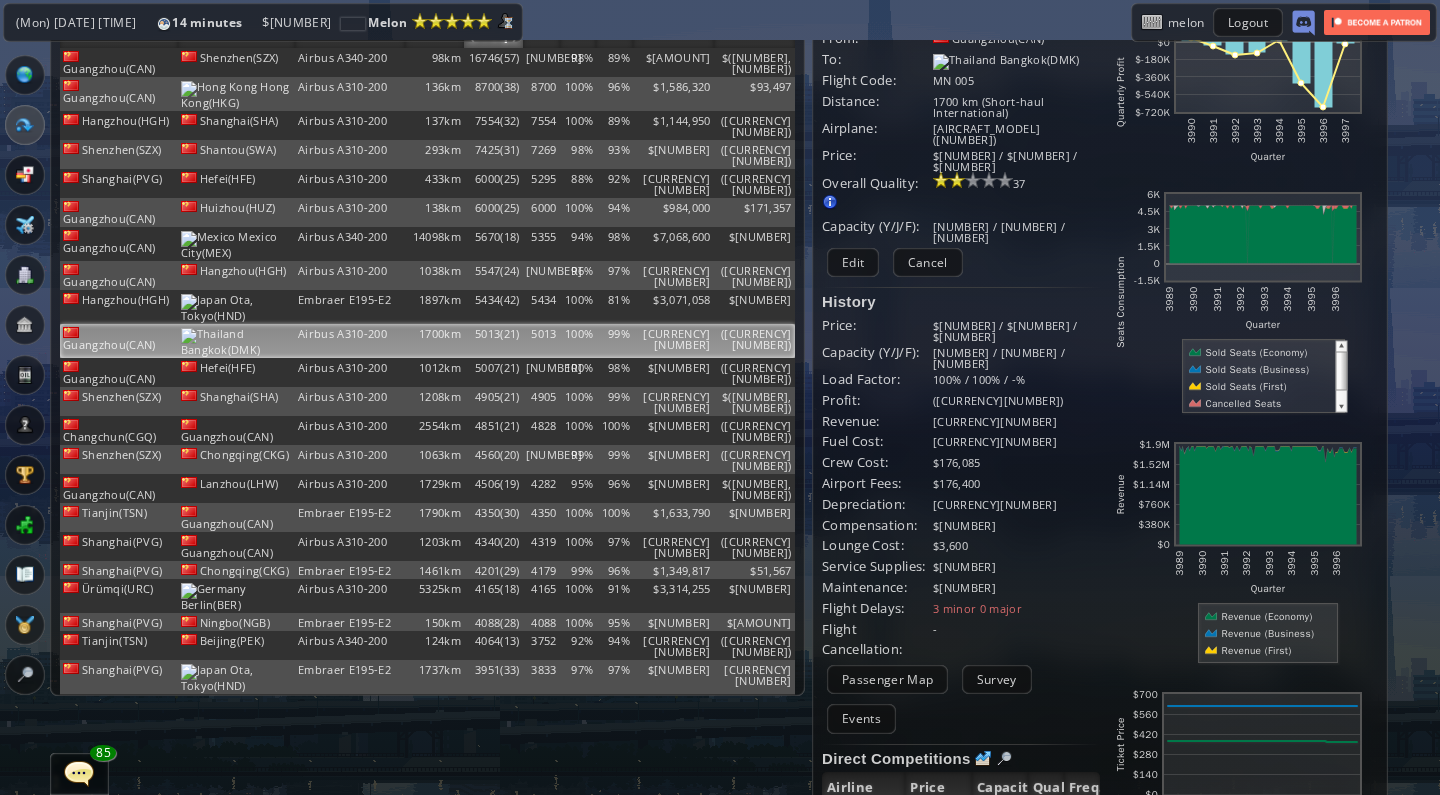 click at bounding box center (7, 397) 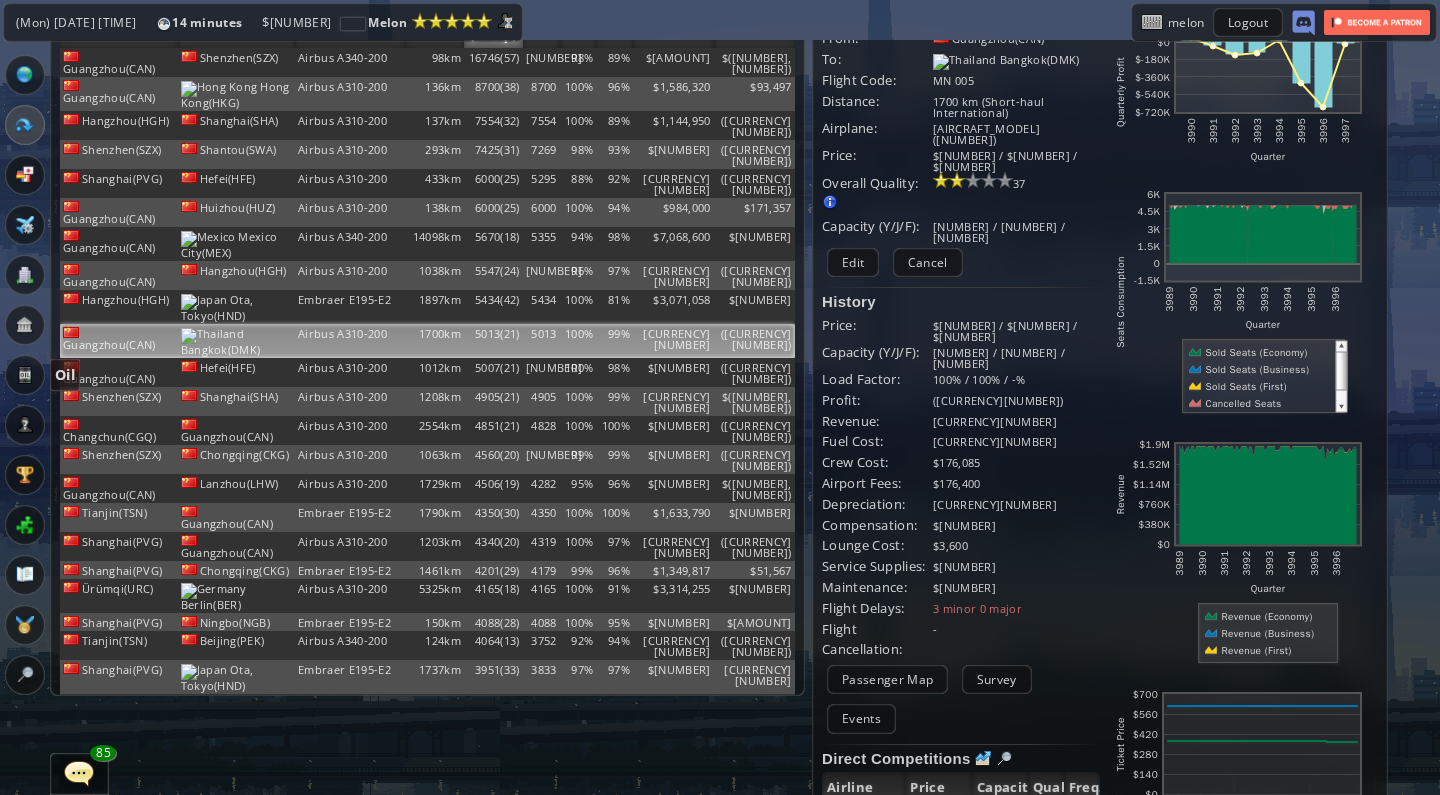 click at bounding box center [25, 375] 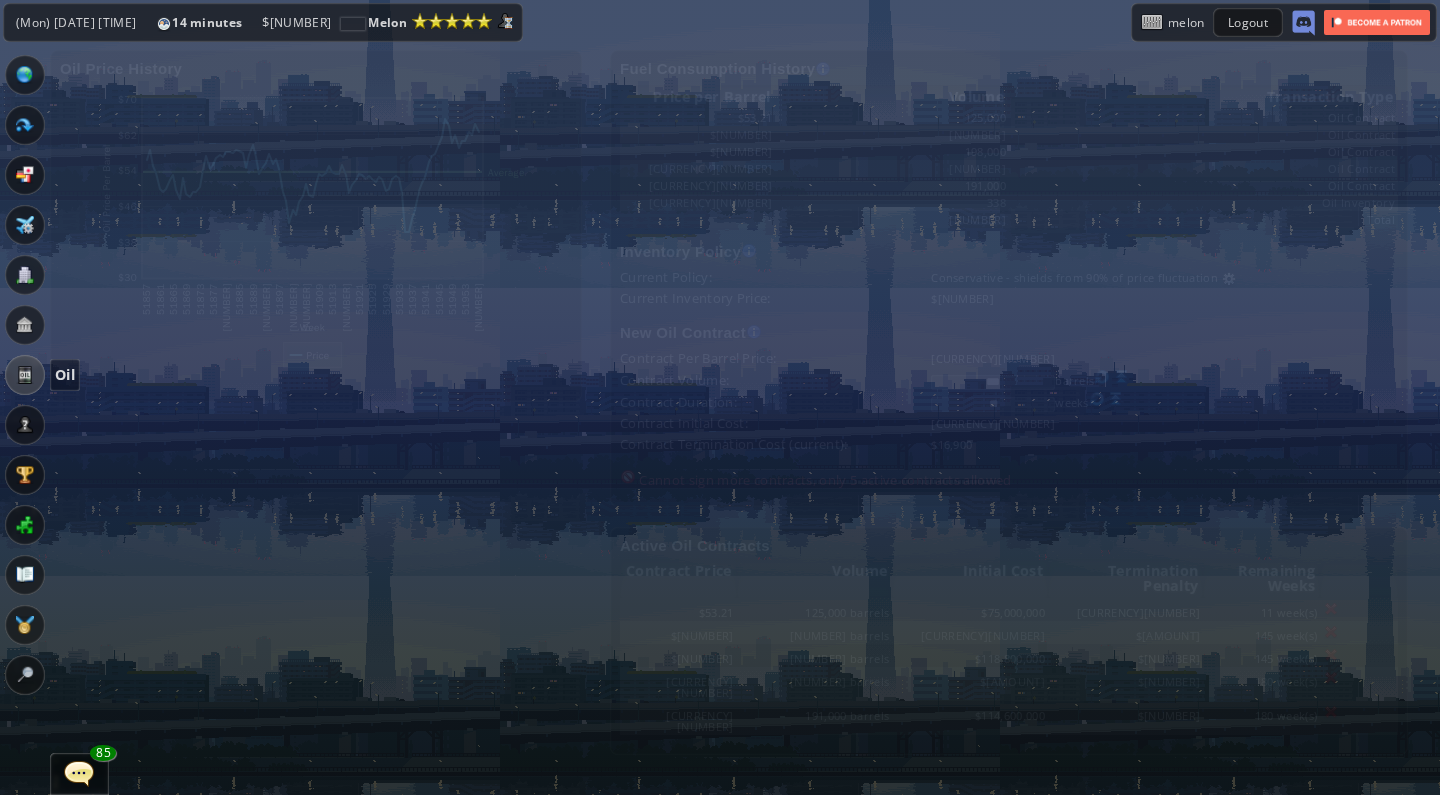 scroll, scrollTop: 0, scrollLeft: 0, axis: both 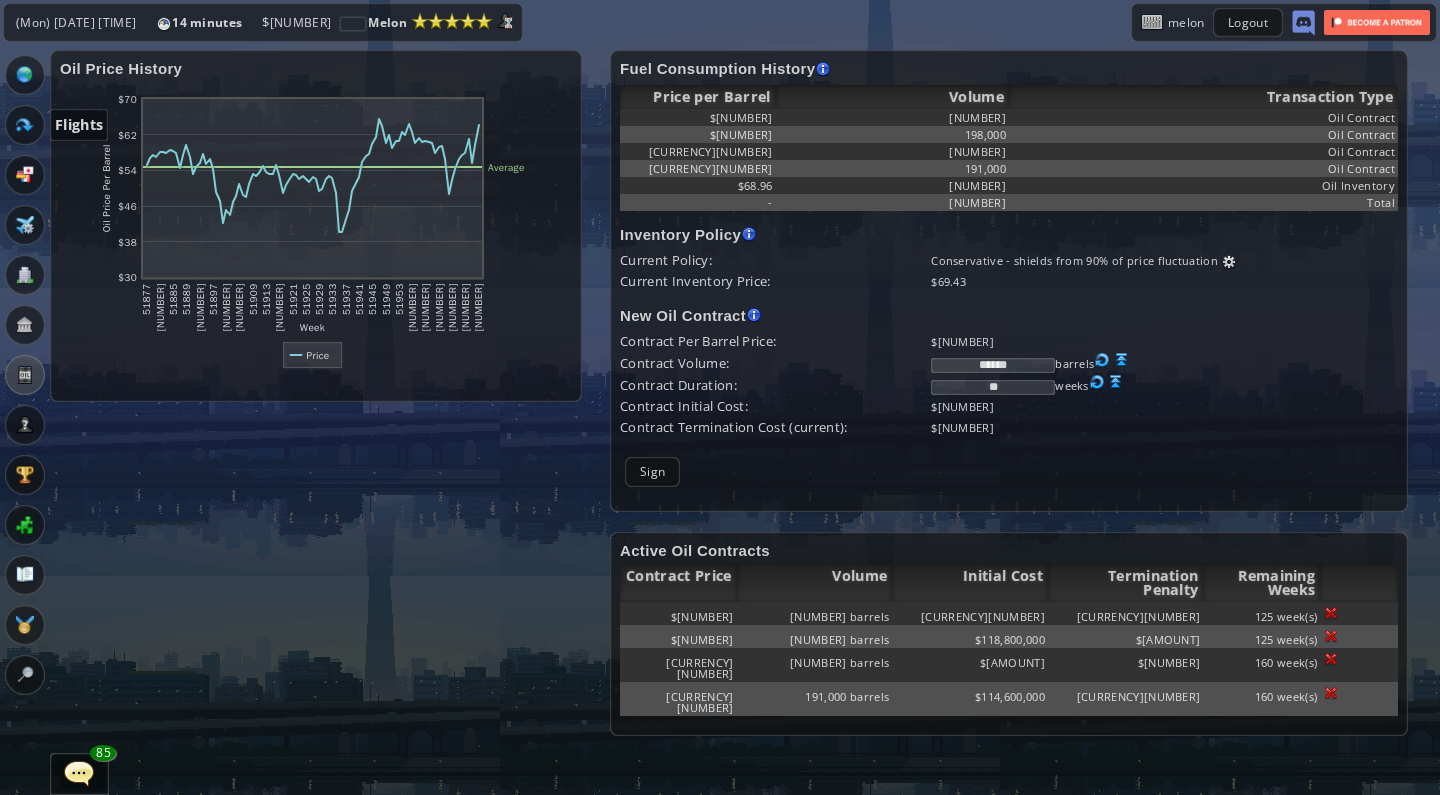 click at bounding box center [25, 125] 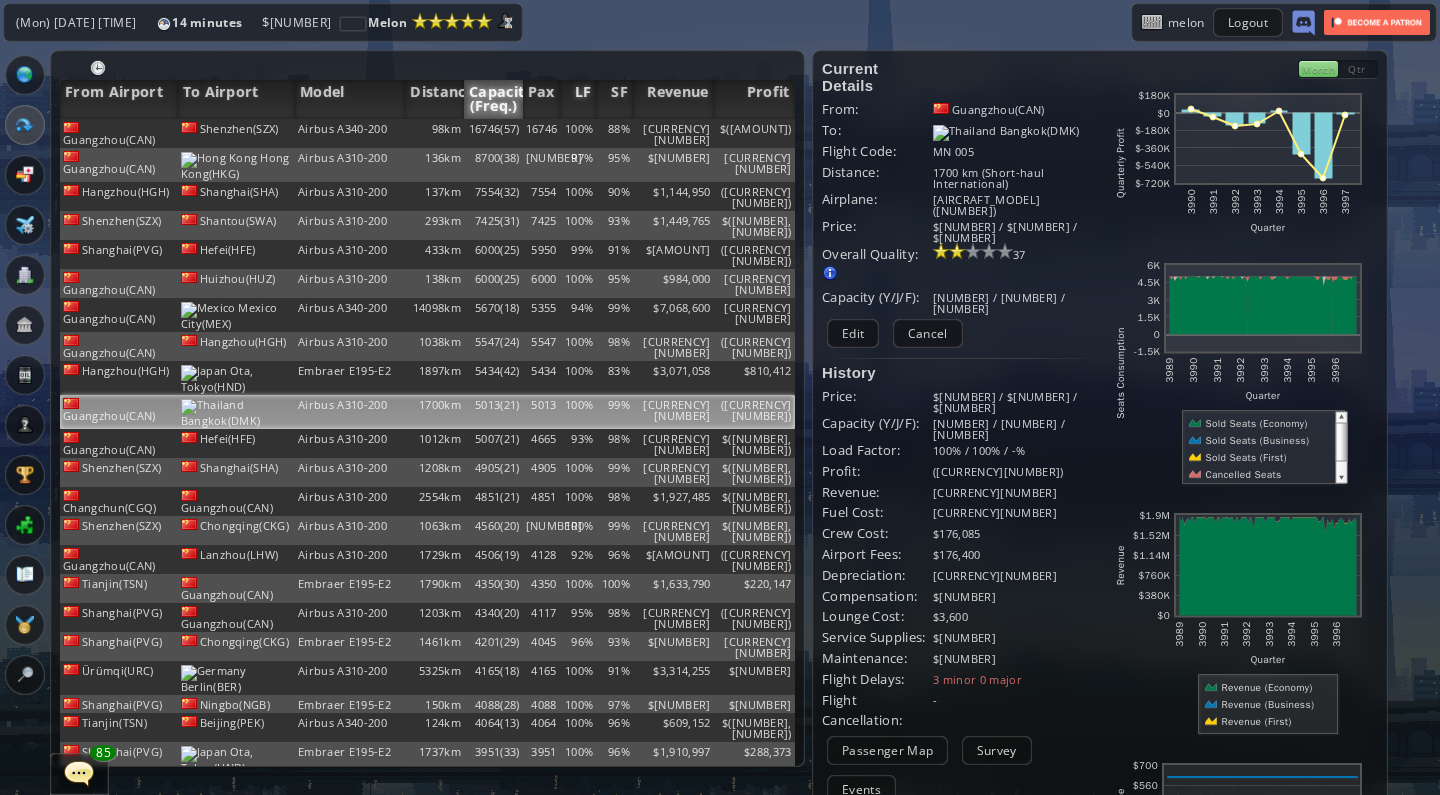 click on "LF" at bounding box center [578, 99] 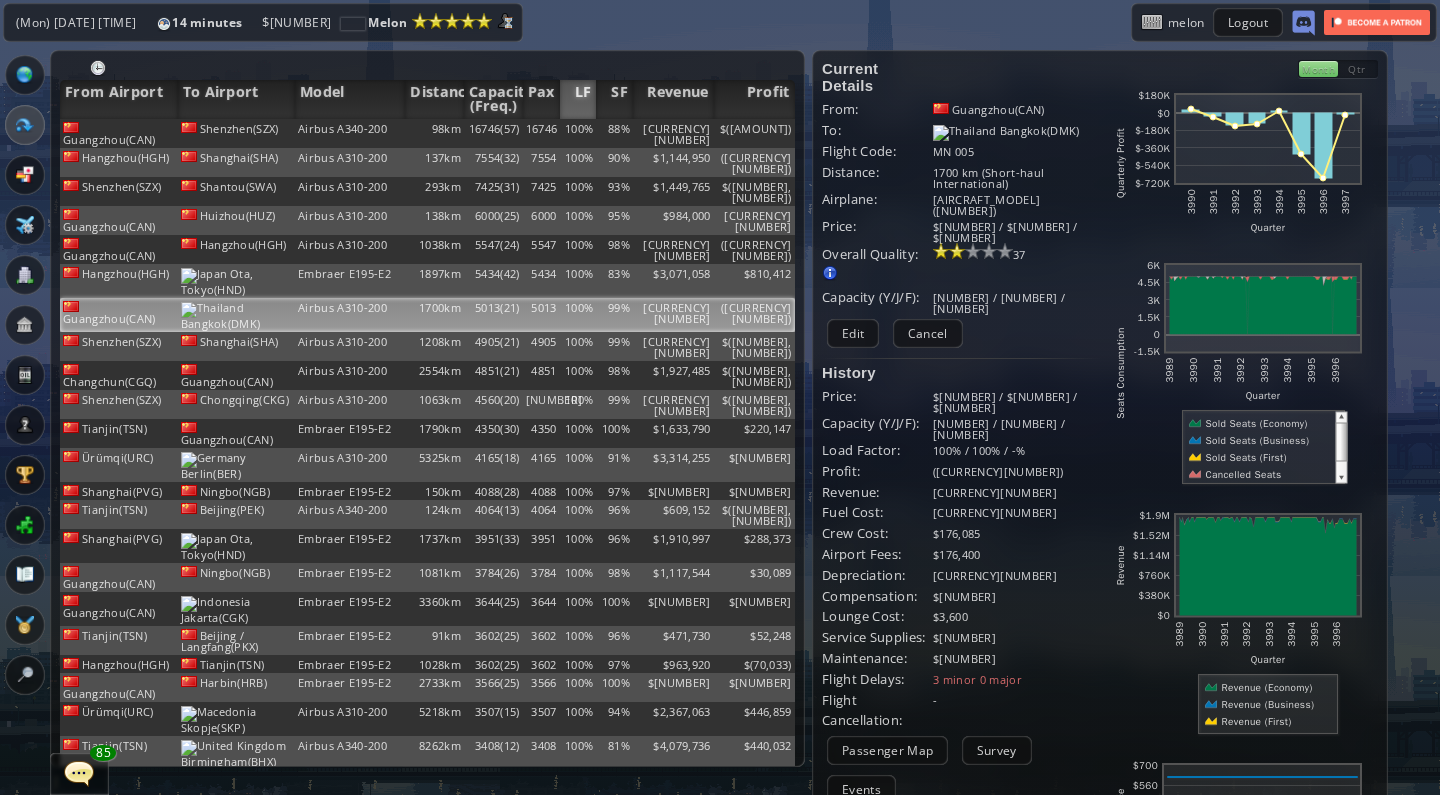 click on "LF" at bounding box center (578, 99) 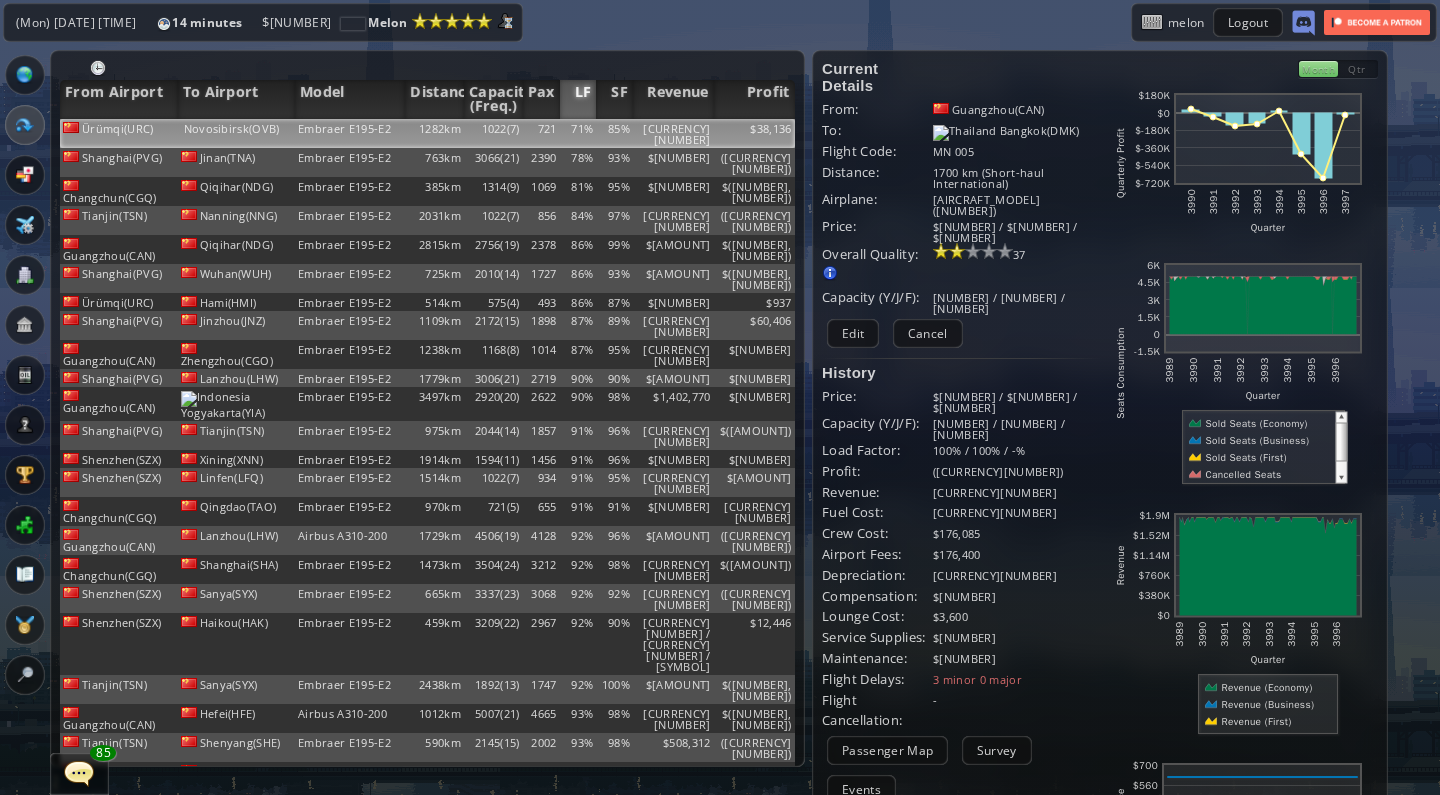 click on "71%" at bounding box center (578, 133) 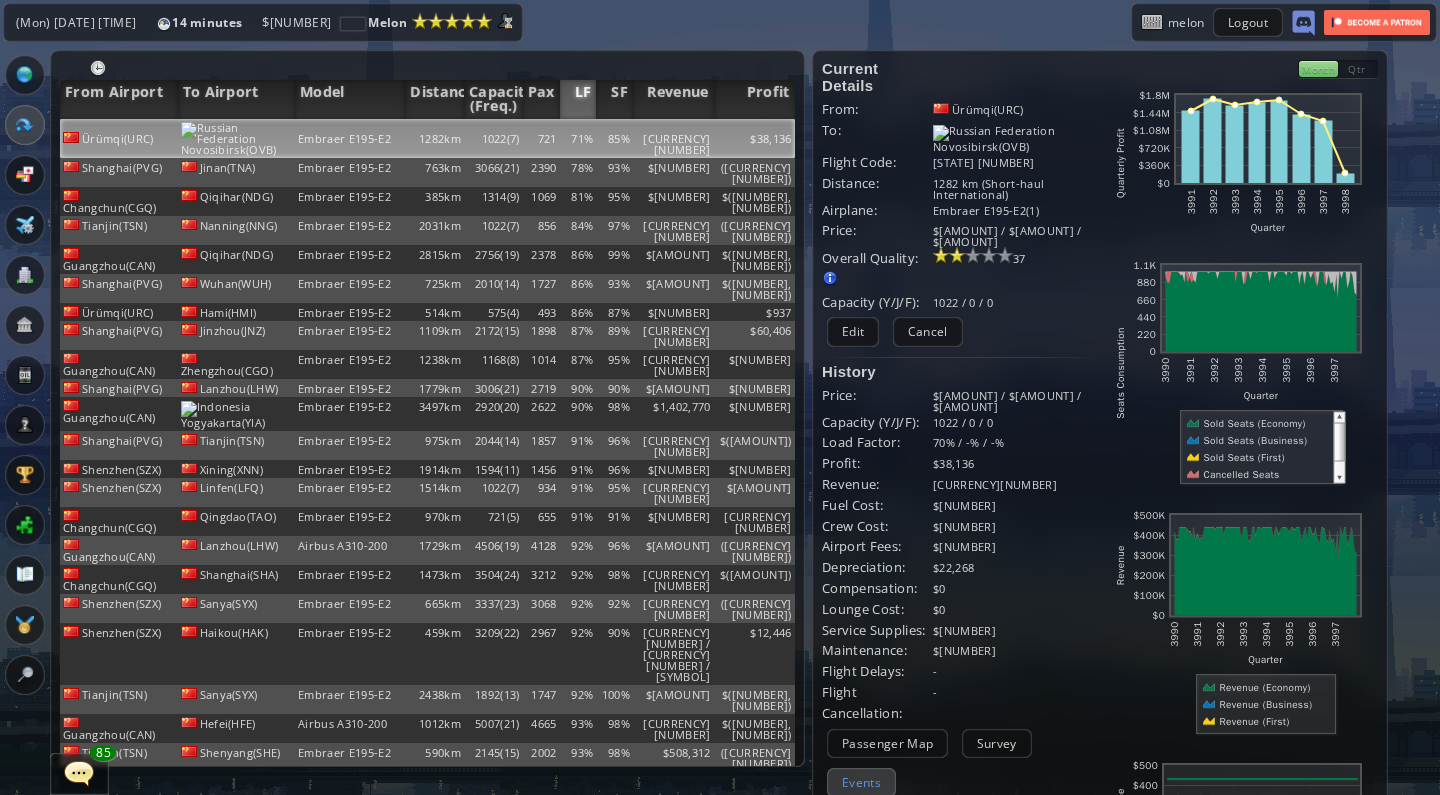 click on "Events" at bounding box center [861, 782] 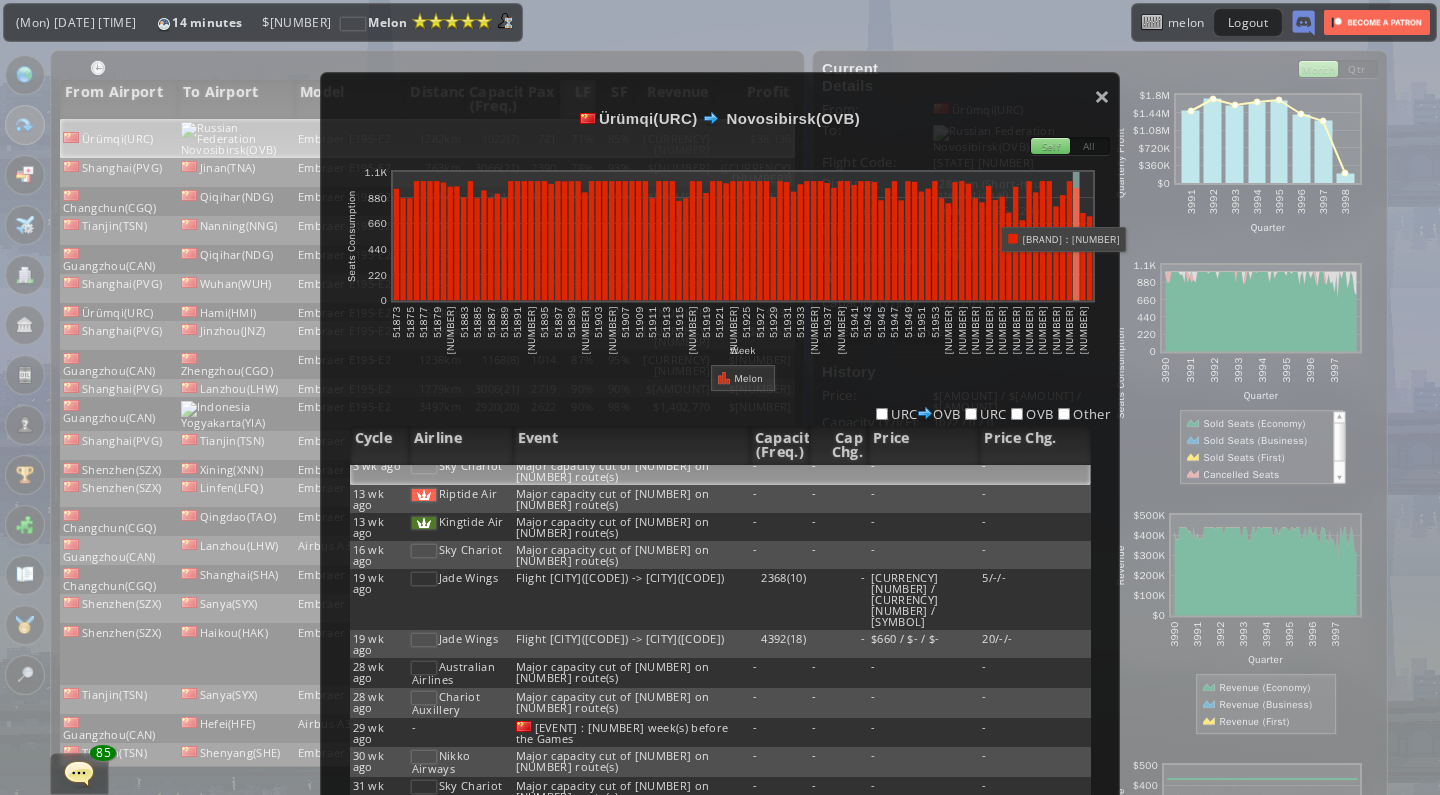 scroll, scrollTop: 0, scrollLeft: 0, axis: both 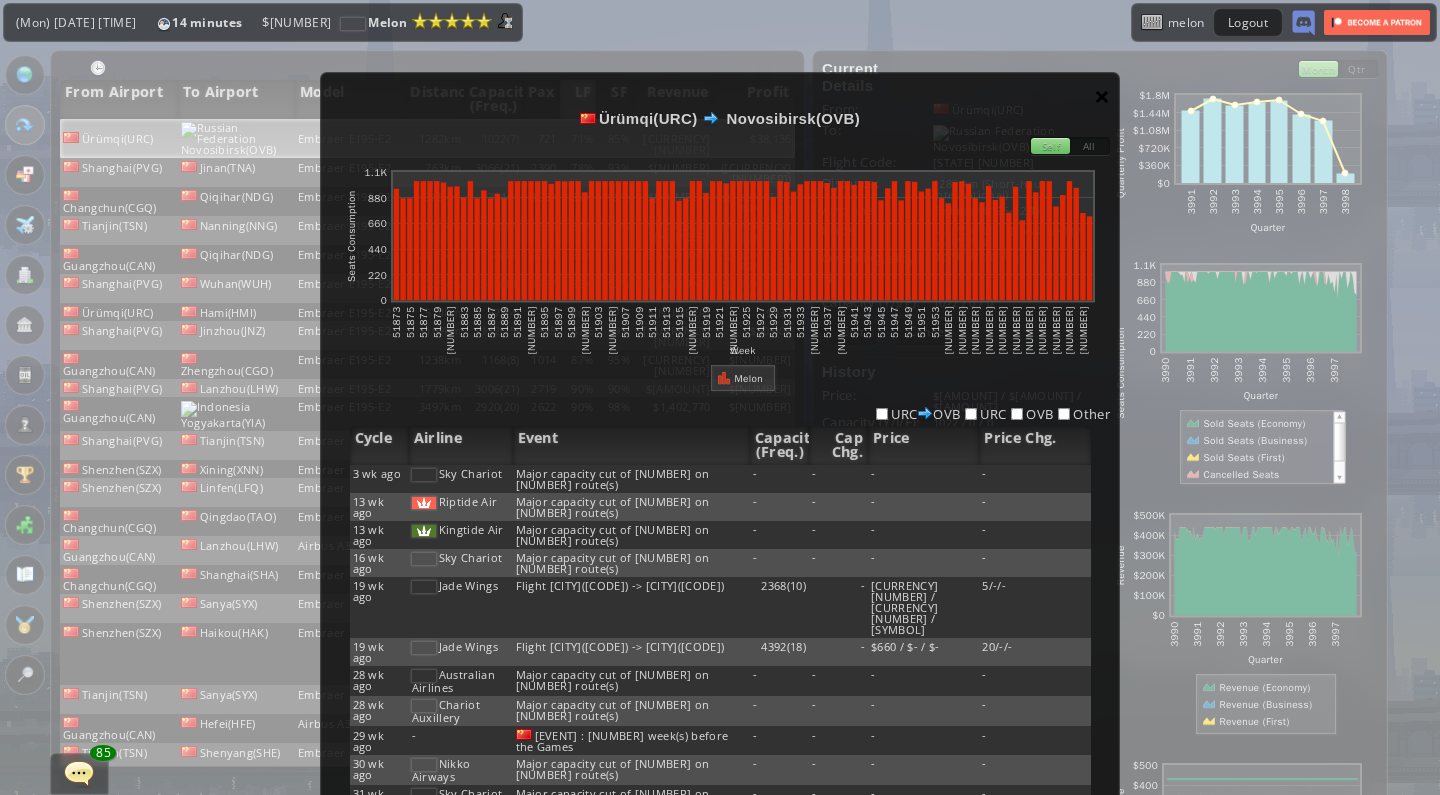 click on "×" at bounding box center [1102, 96] 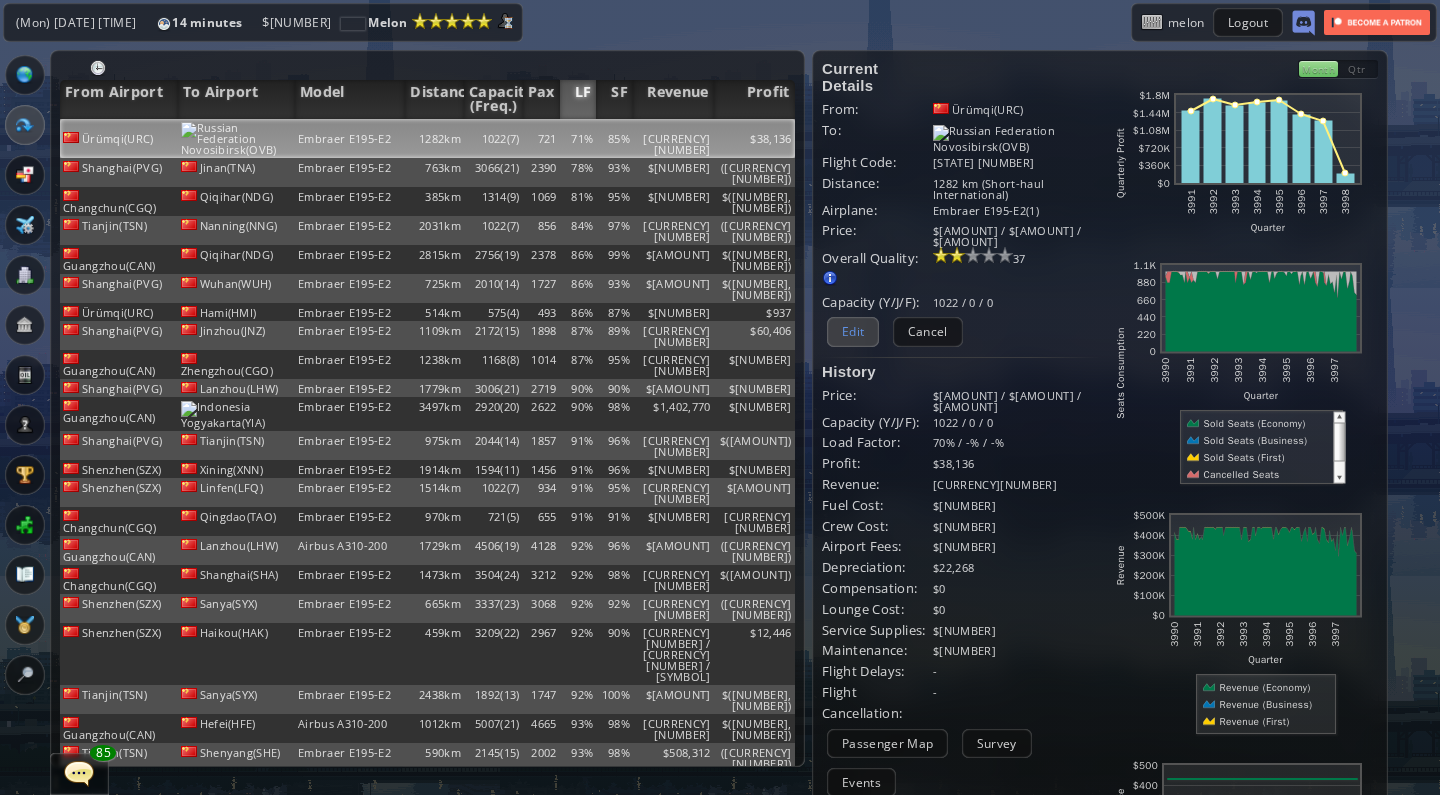click on "Edit" at bounding box center [853, 331] 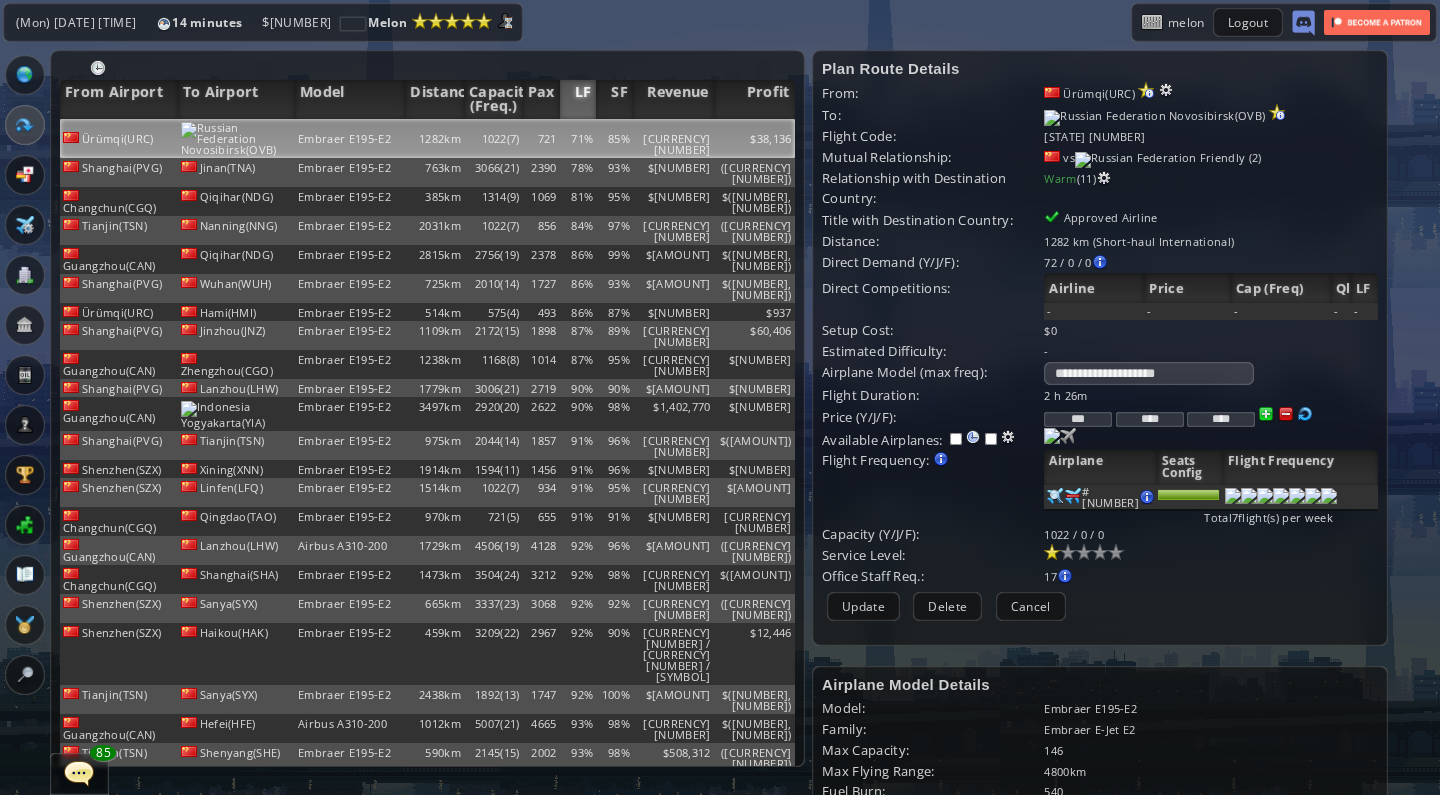 drag, startPoint x: 1076, startPoint y: 407, endPoint x: 1141, endPoint y: 407, distance: 65 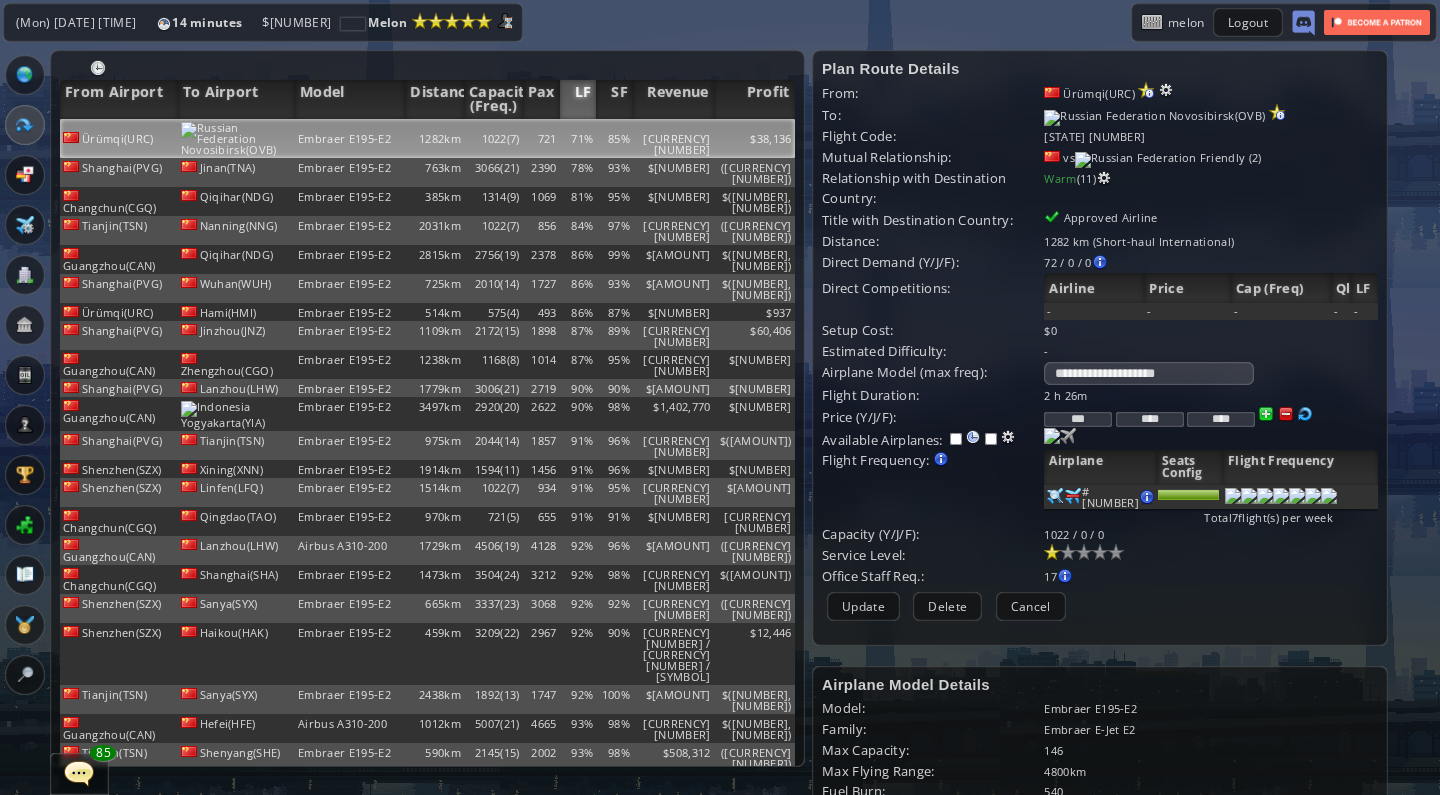 click on "***
****
****" at bounding box center (1210, 395) 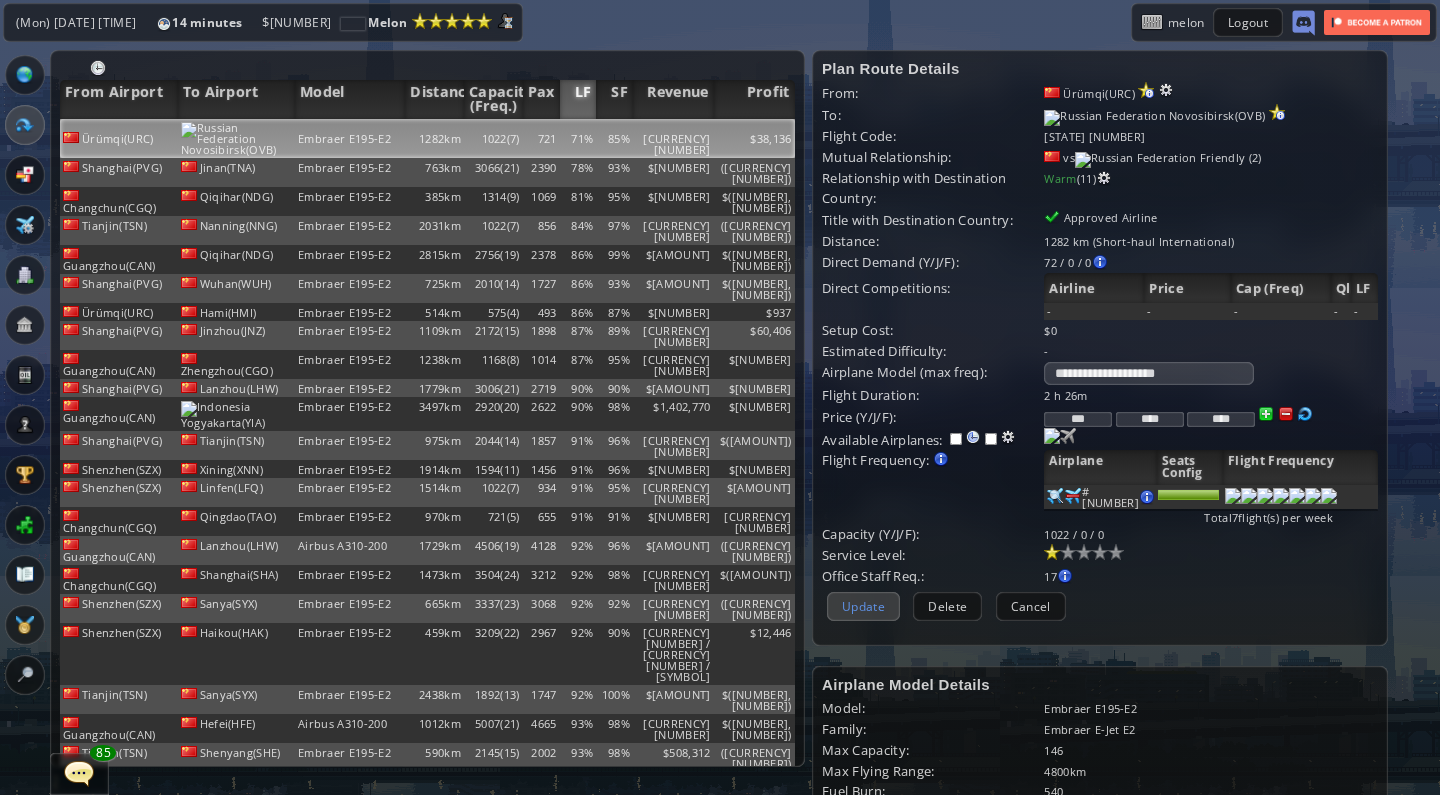 type on "***" 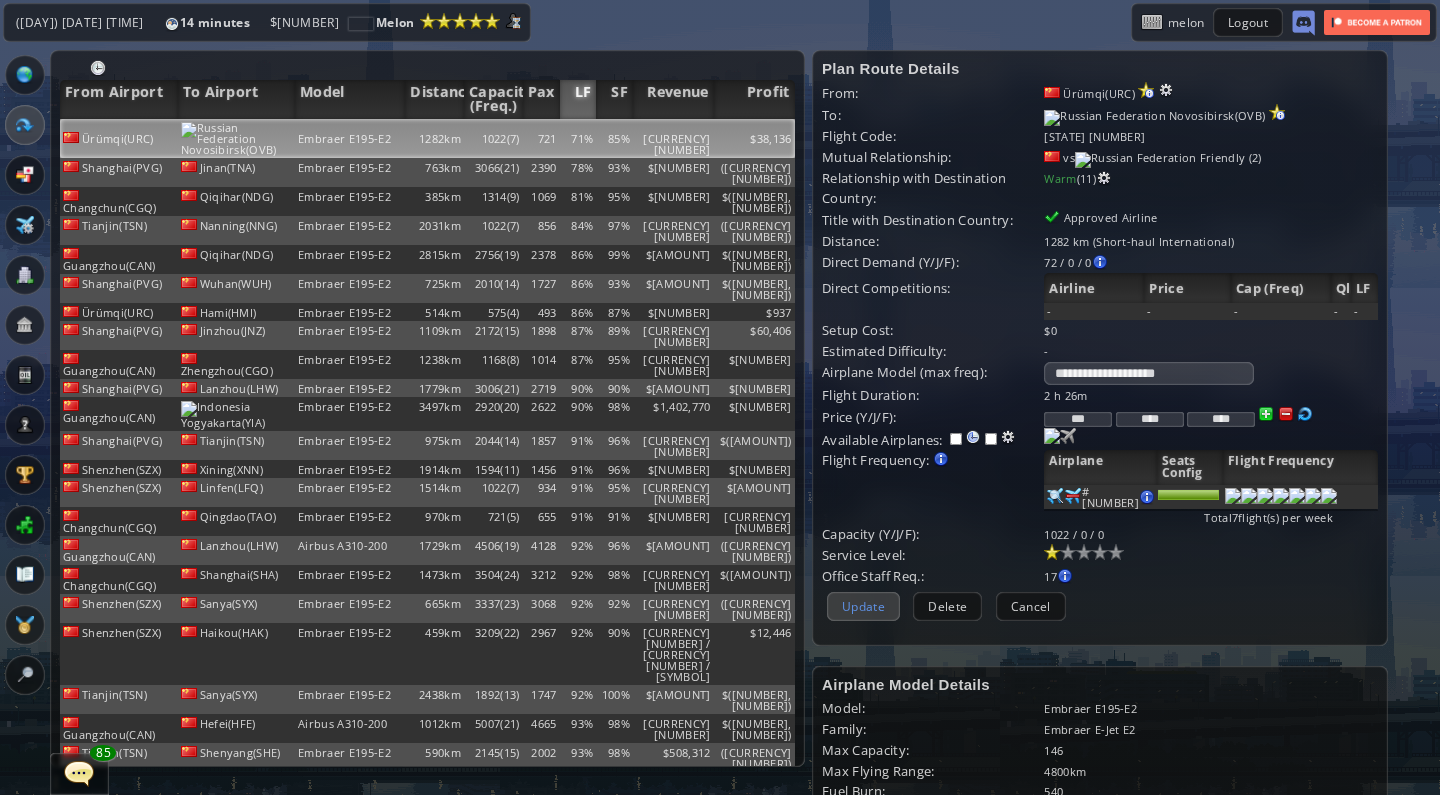 click on "Update" at bounding box center [863, 606] 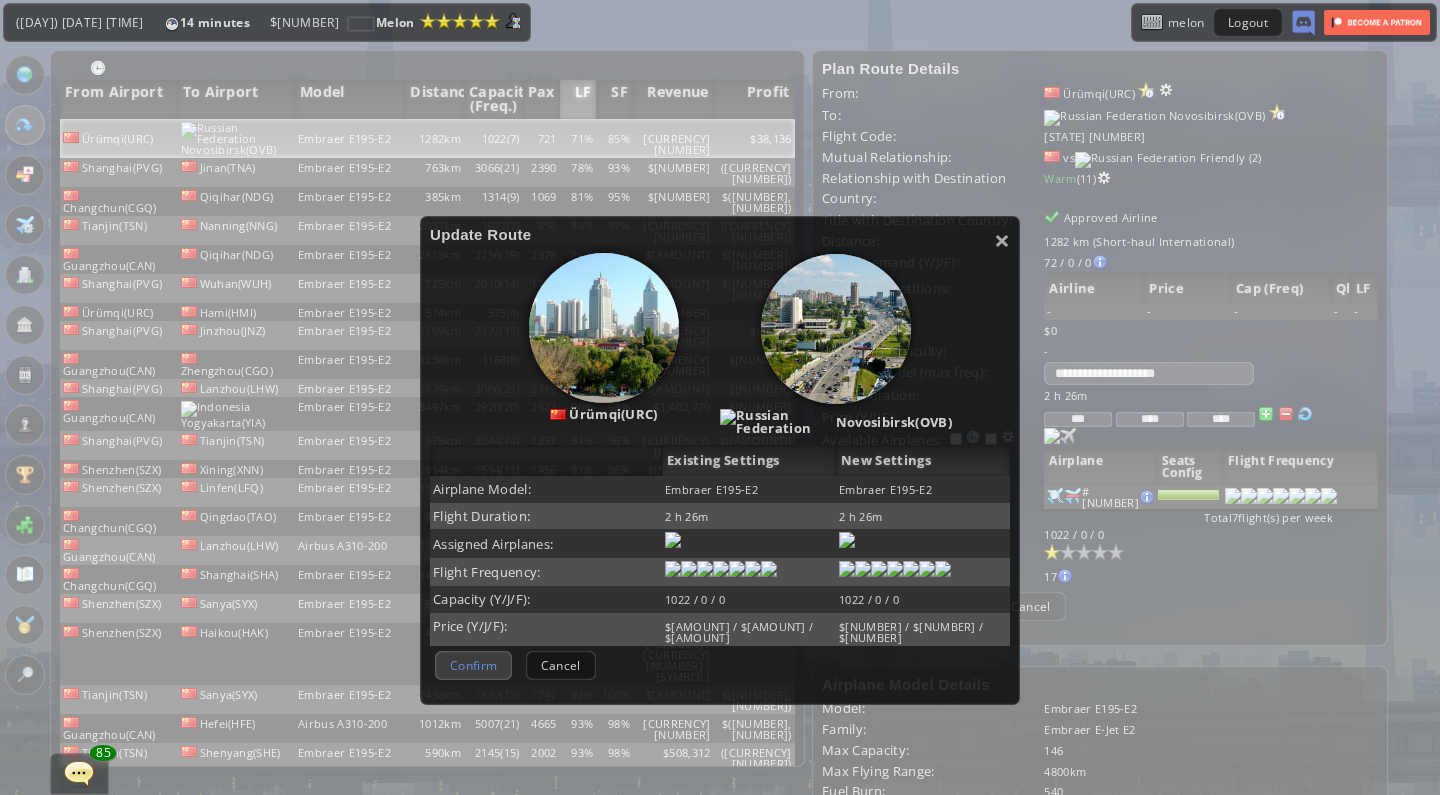 click on "Confirm" at bounding box center [473, 665] 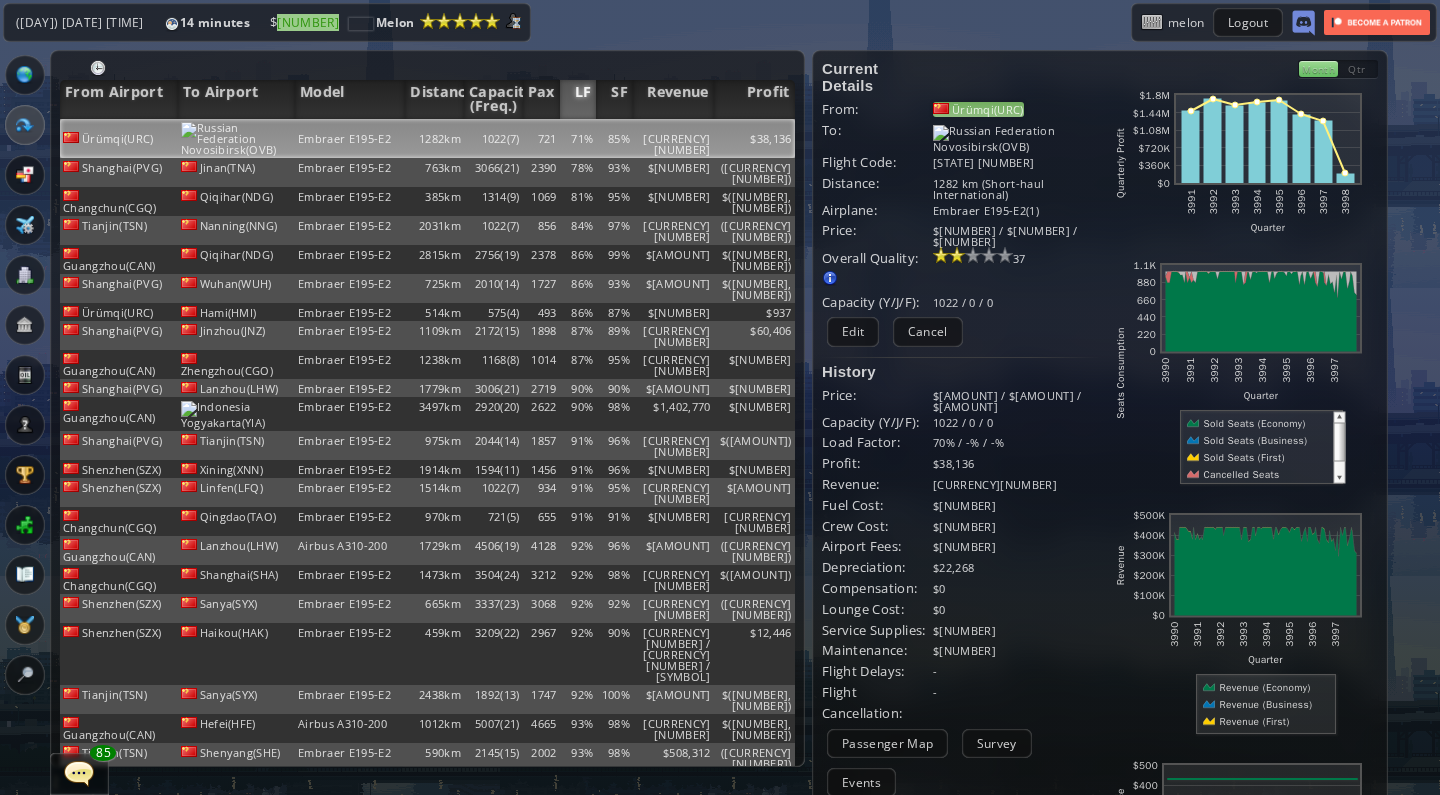 click on "Ürümqi(URC)" at bounding box center (978, 109) 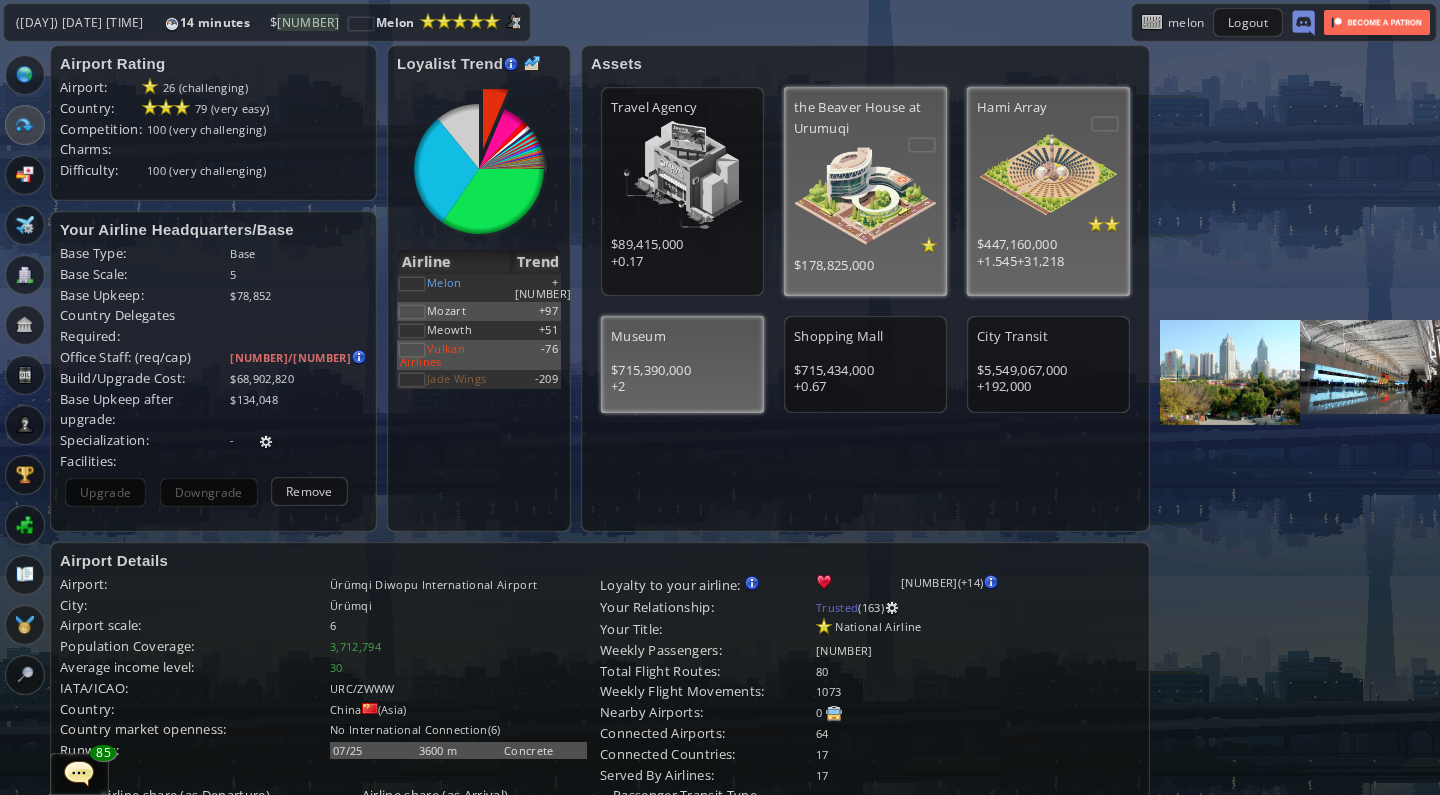 scroll, scrollTop: 588, scrollLeft: 0, axis: vertical 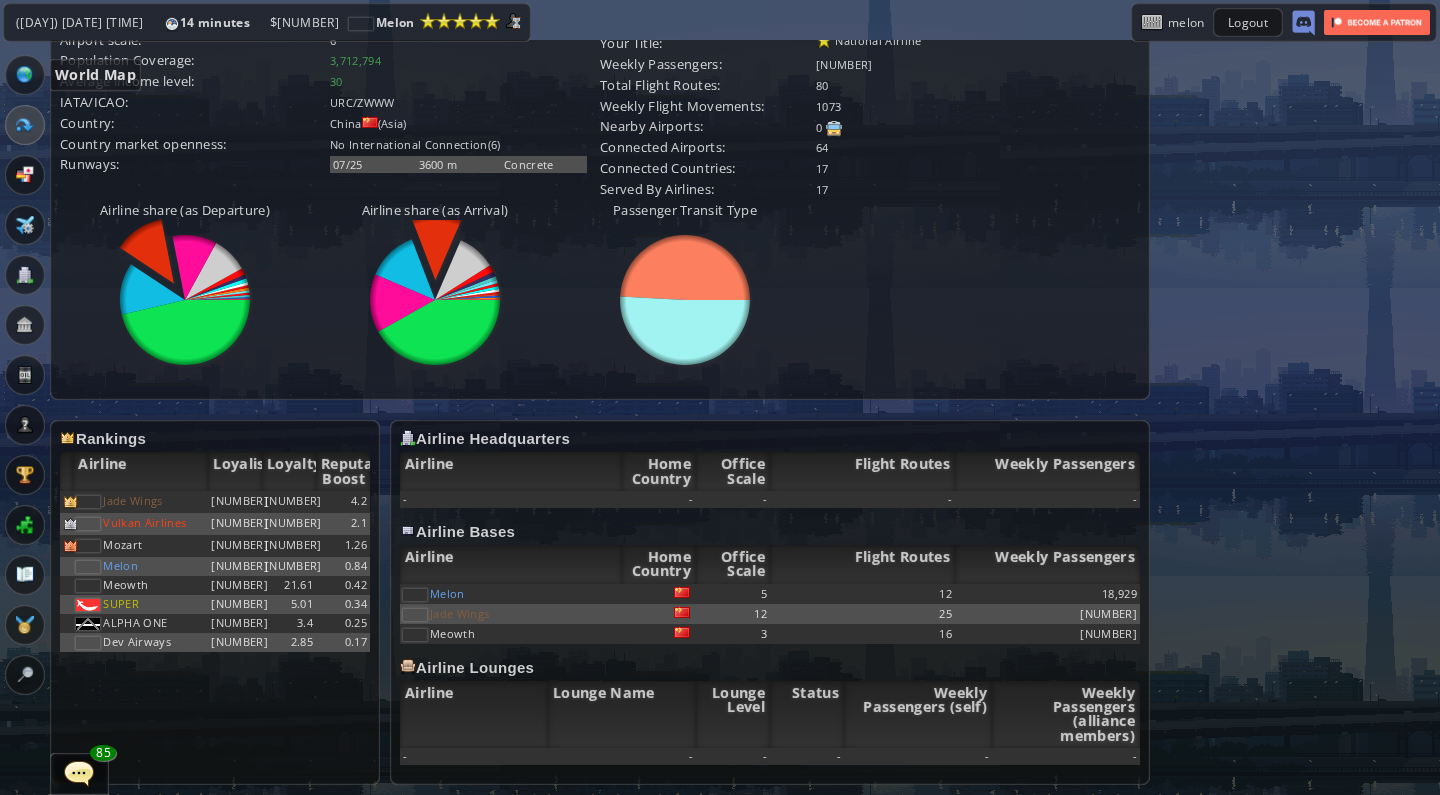 click at bounding box center [25, 75] 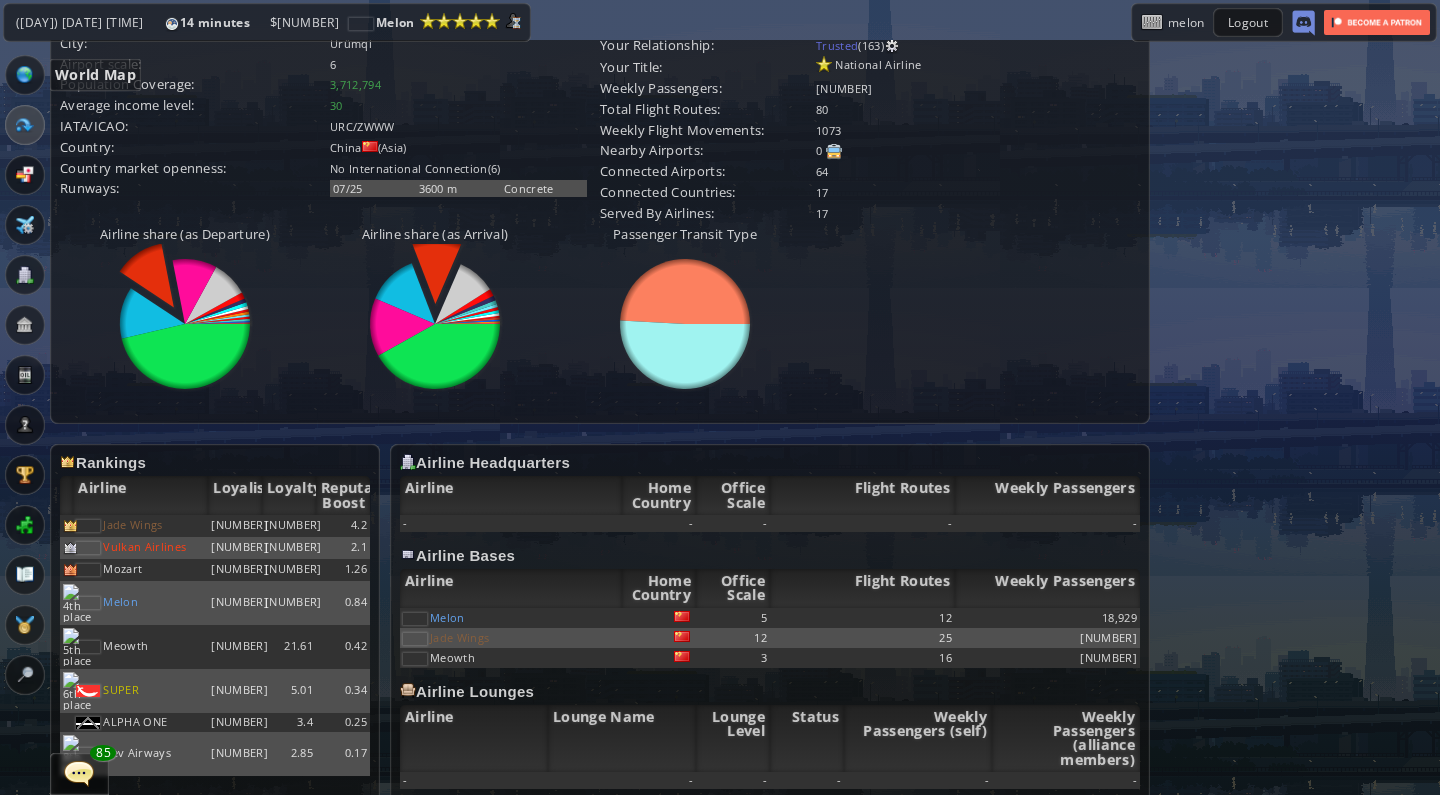 scroll, scrollTop: 245, scrollLeft: 0, axis: vertical 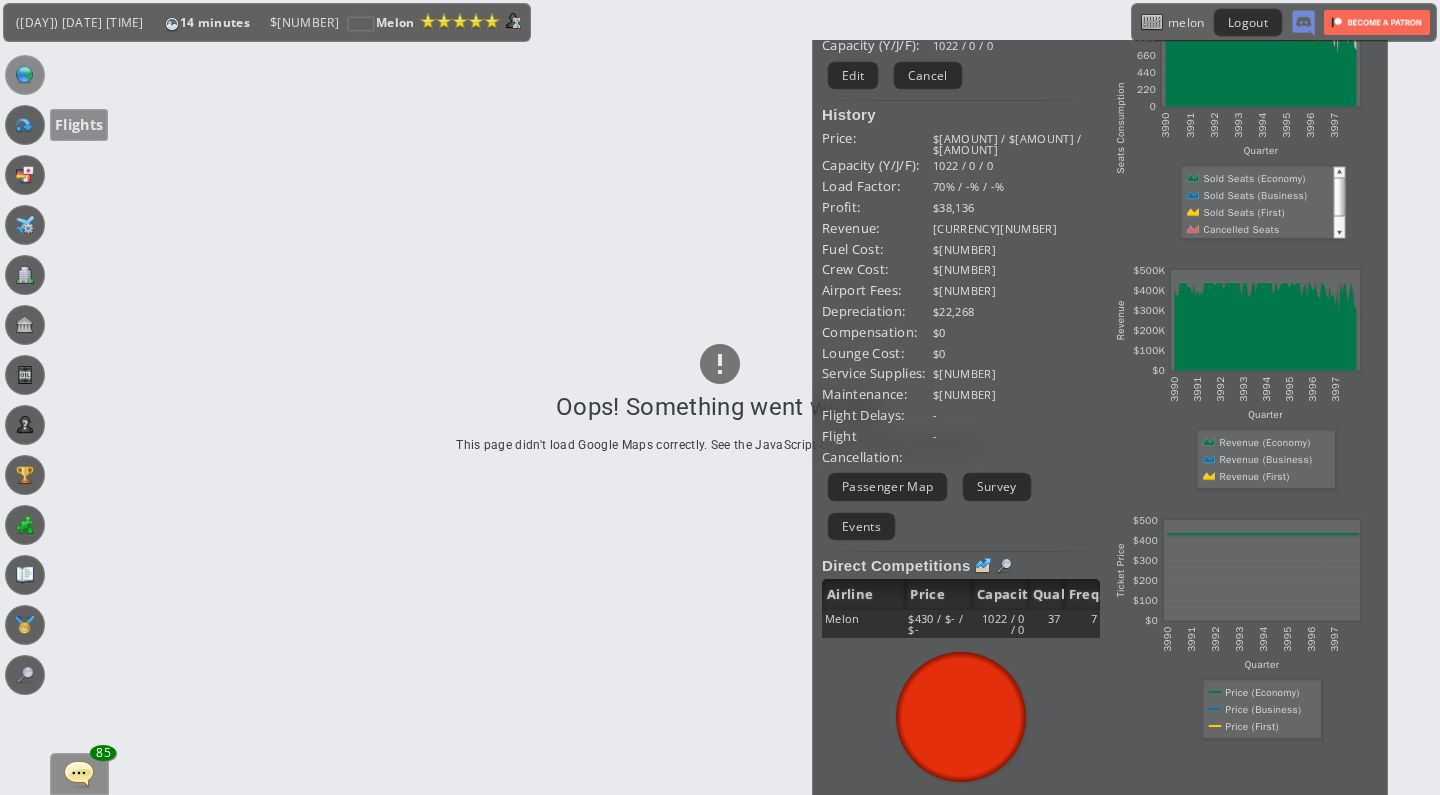click at bounding box center [25, 125] 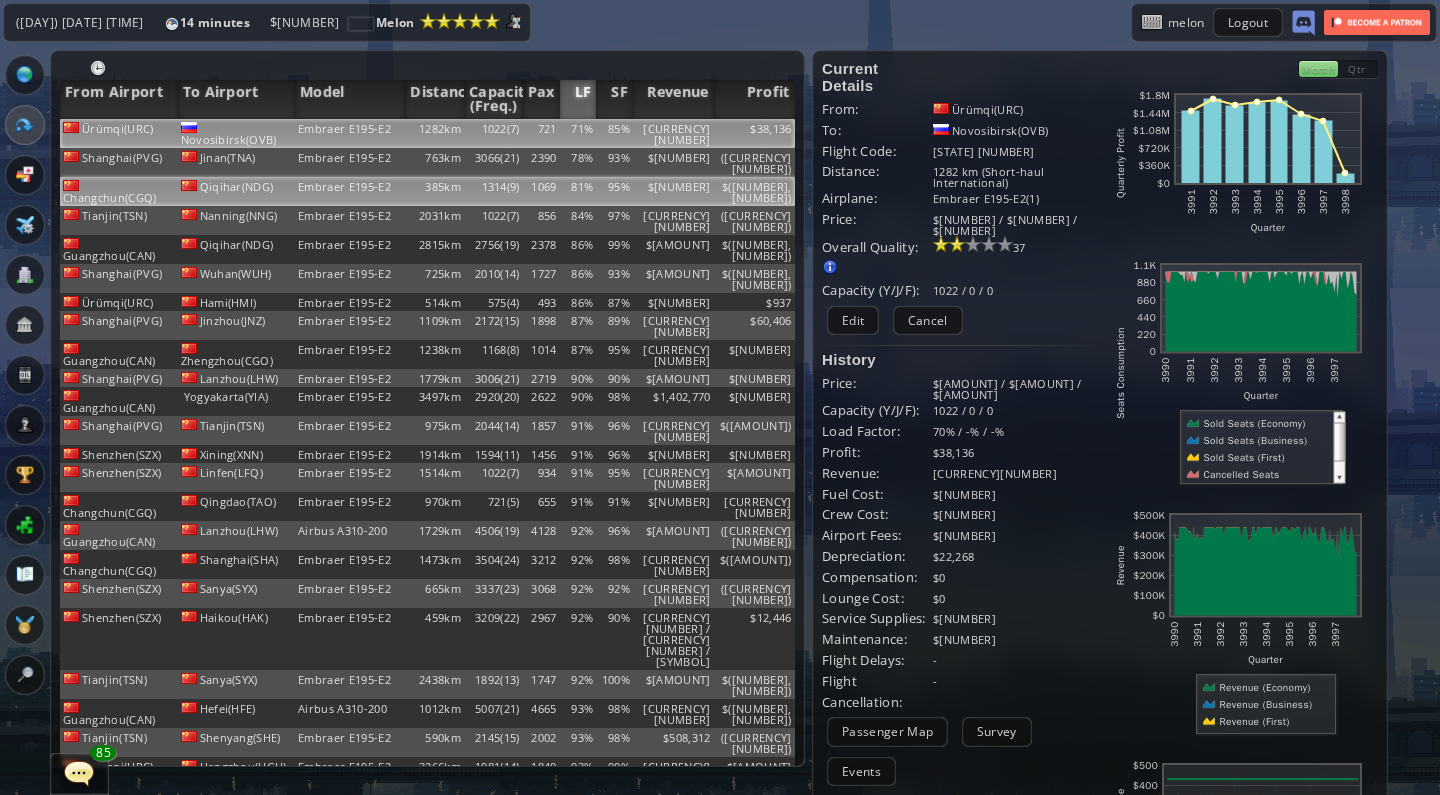 scroll, scrollTop: 0, scrollLeft: 0, axis: both 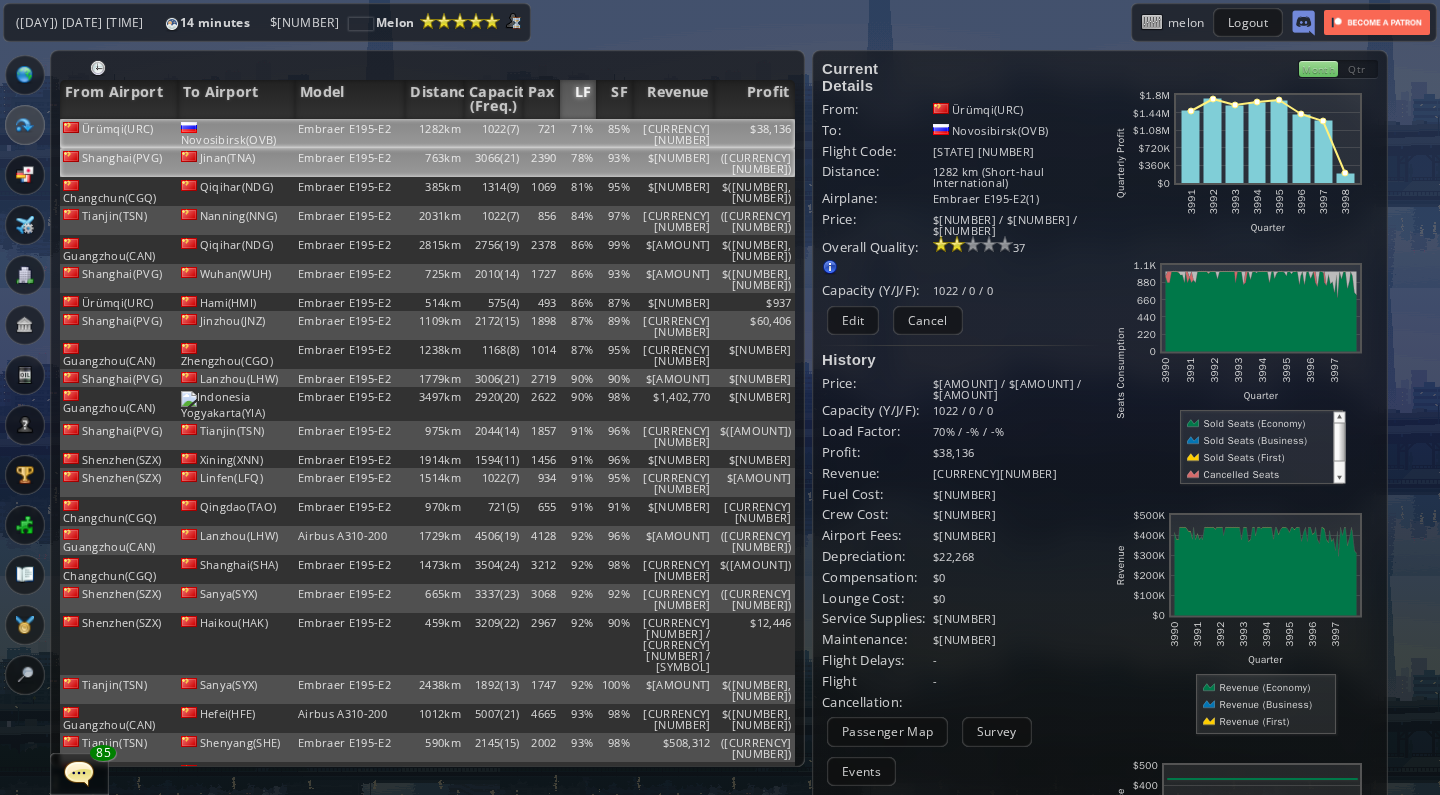 click on "78%" at bounding box center [578, 133] 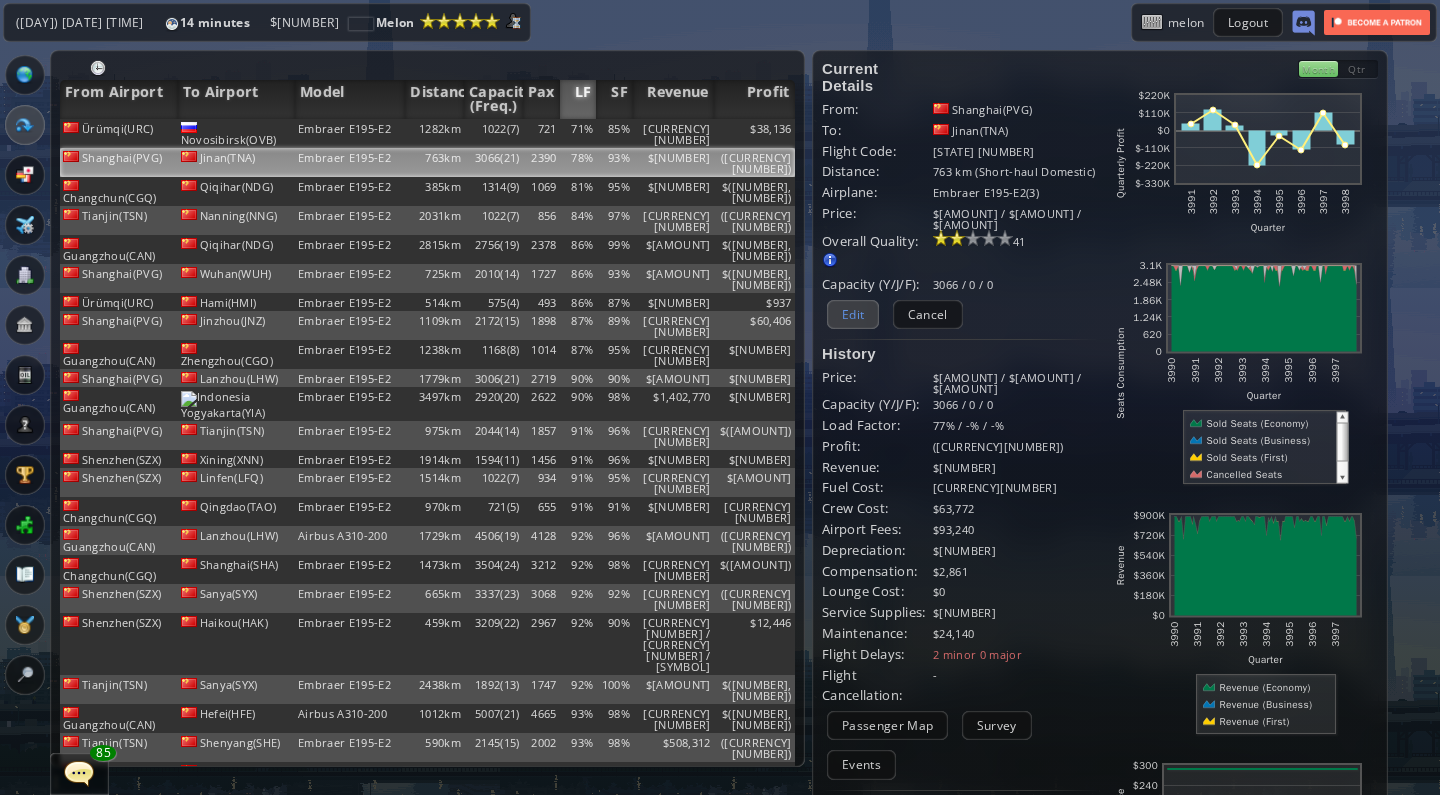 click on "Edit" at bounding box center (853, 314) 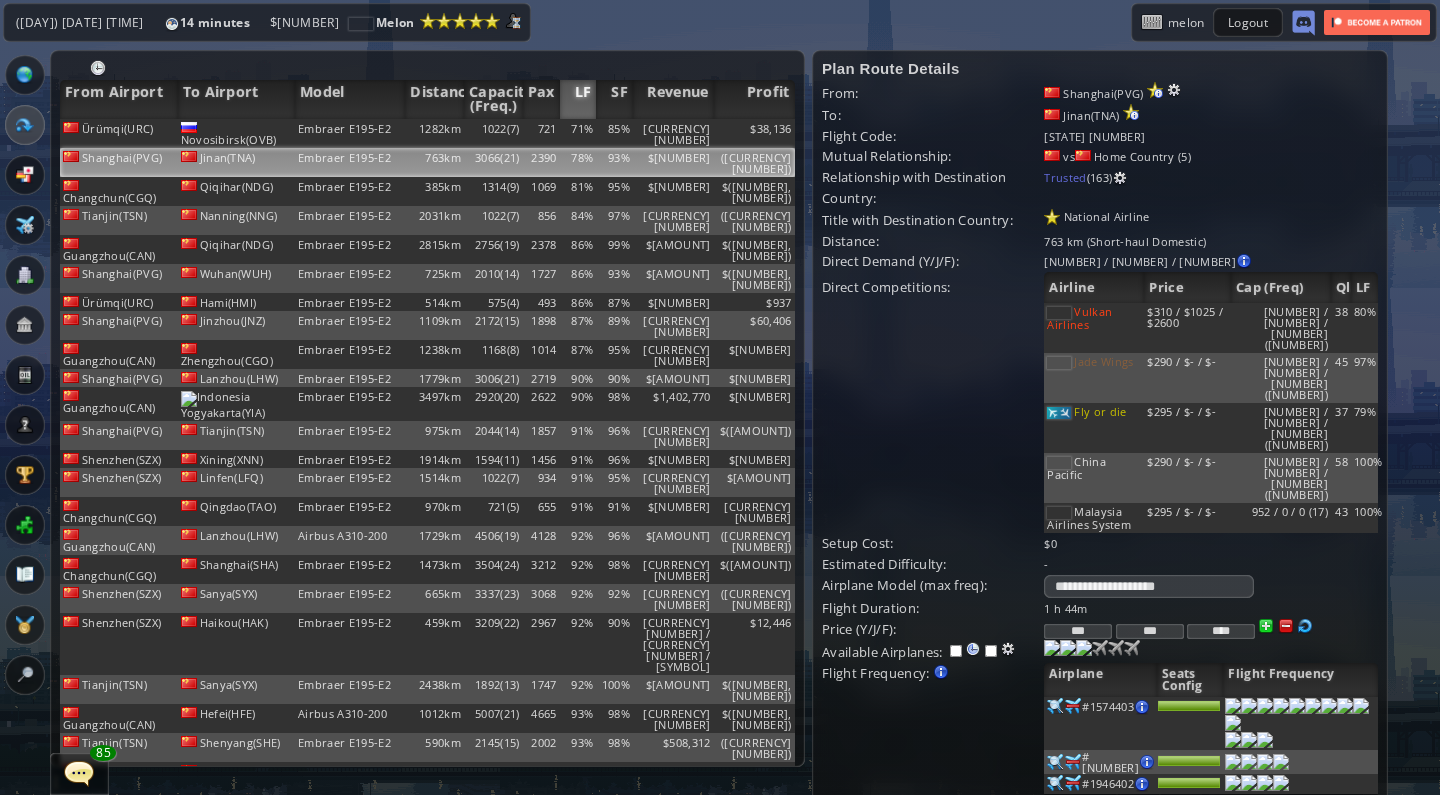 drag, startPoint x: 1081, startPoint y: 501, endPoint x: 1161, endPoint y: 508, distance: 80.305664 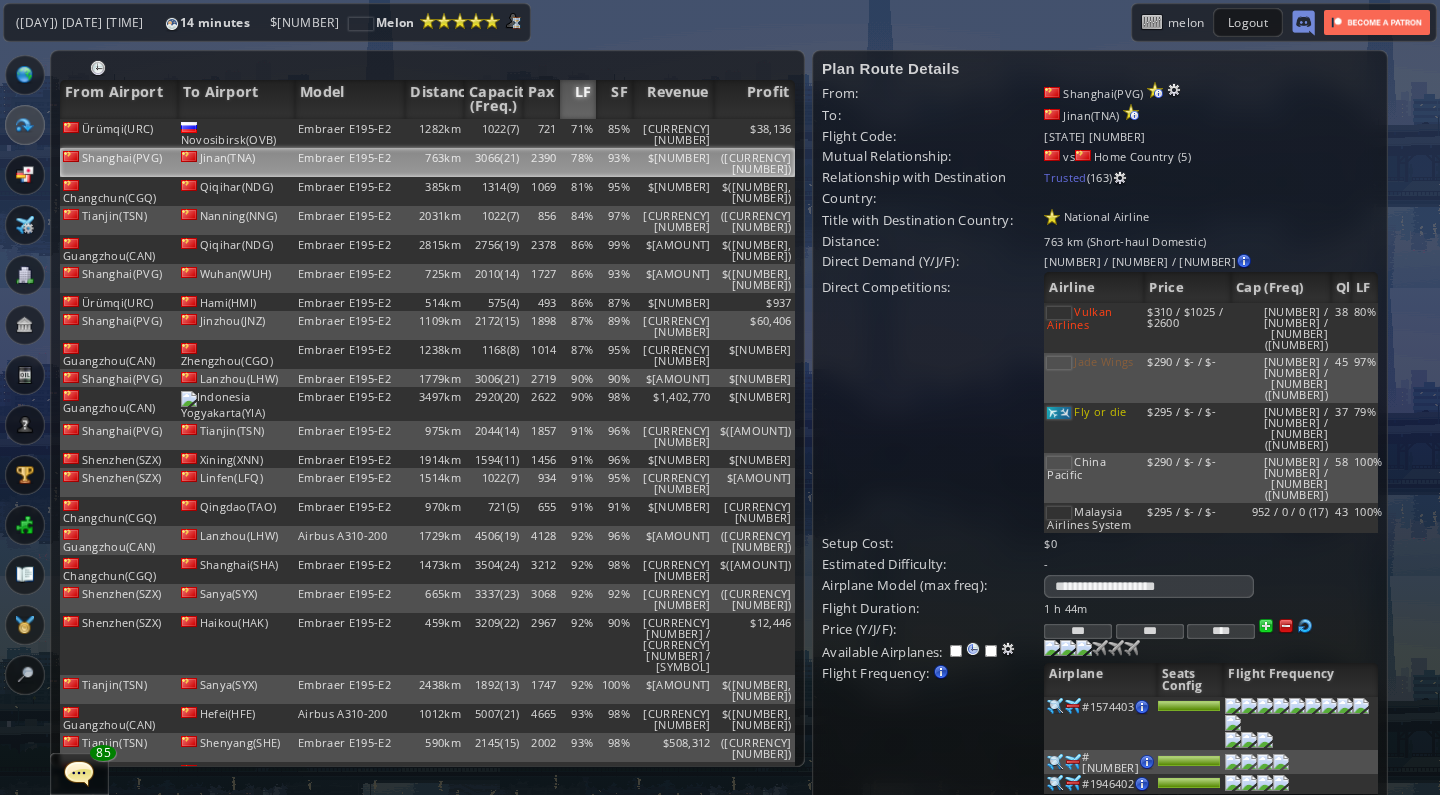 click on "***
***
****" at bounding box center [1210, 608] 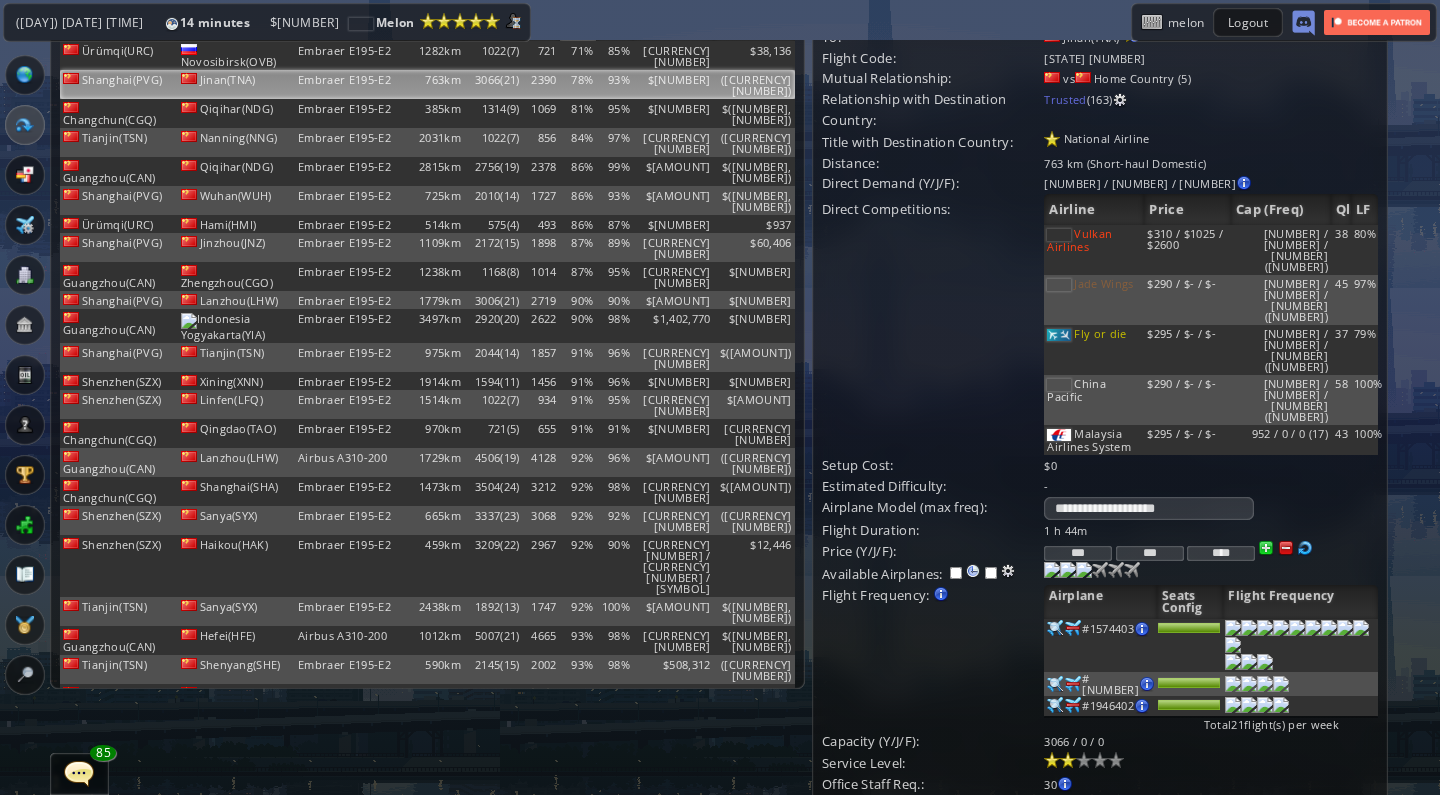 scroll, scrollTop: 80, scrollLeft: 0, axis: vertical 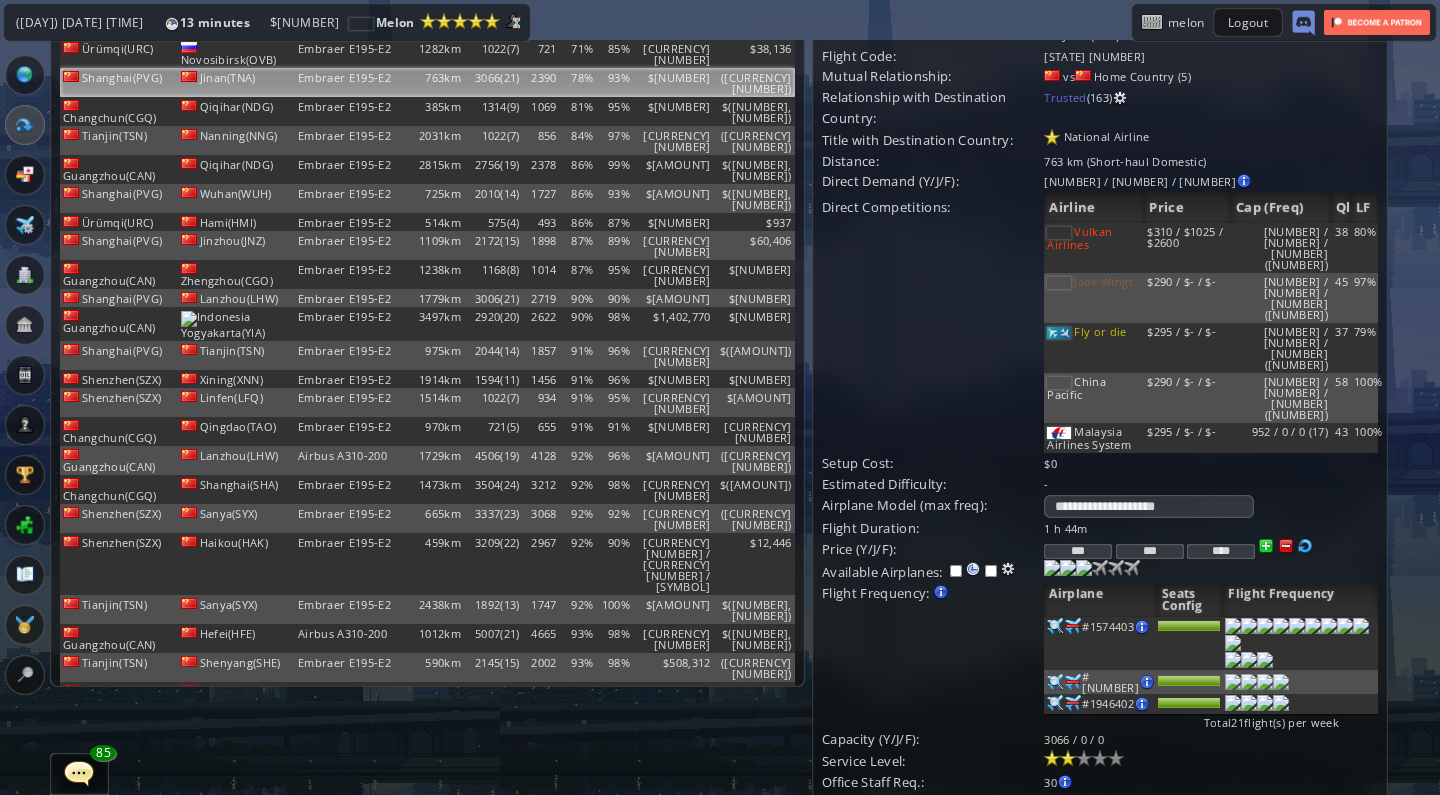 click on "Update" at bounding box center [863, 812] 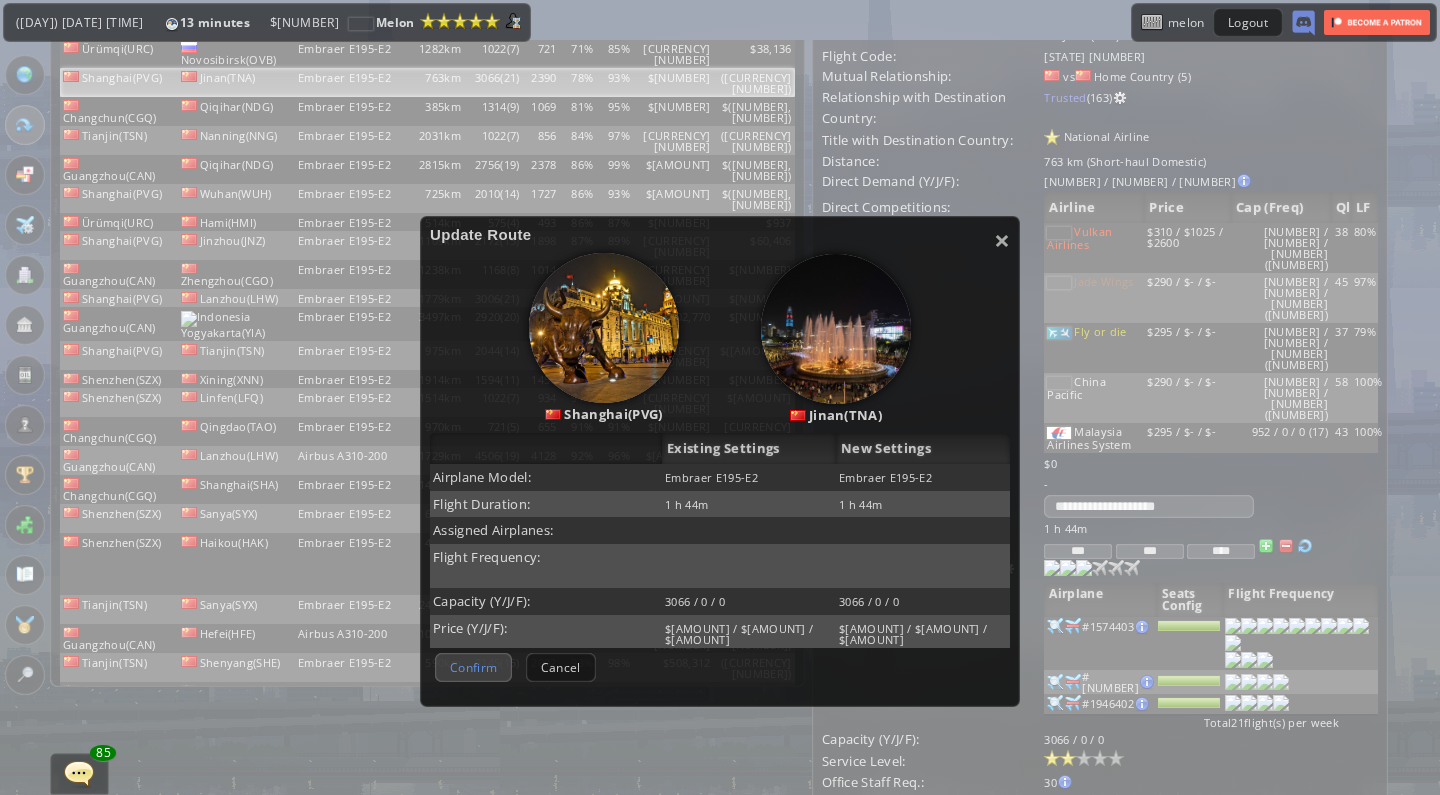 click on "Confirm" at bounding box center (473, 667) 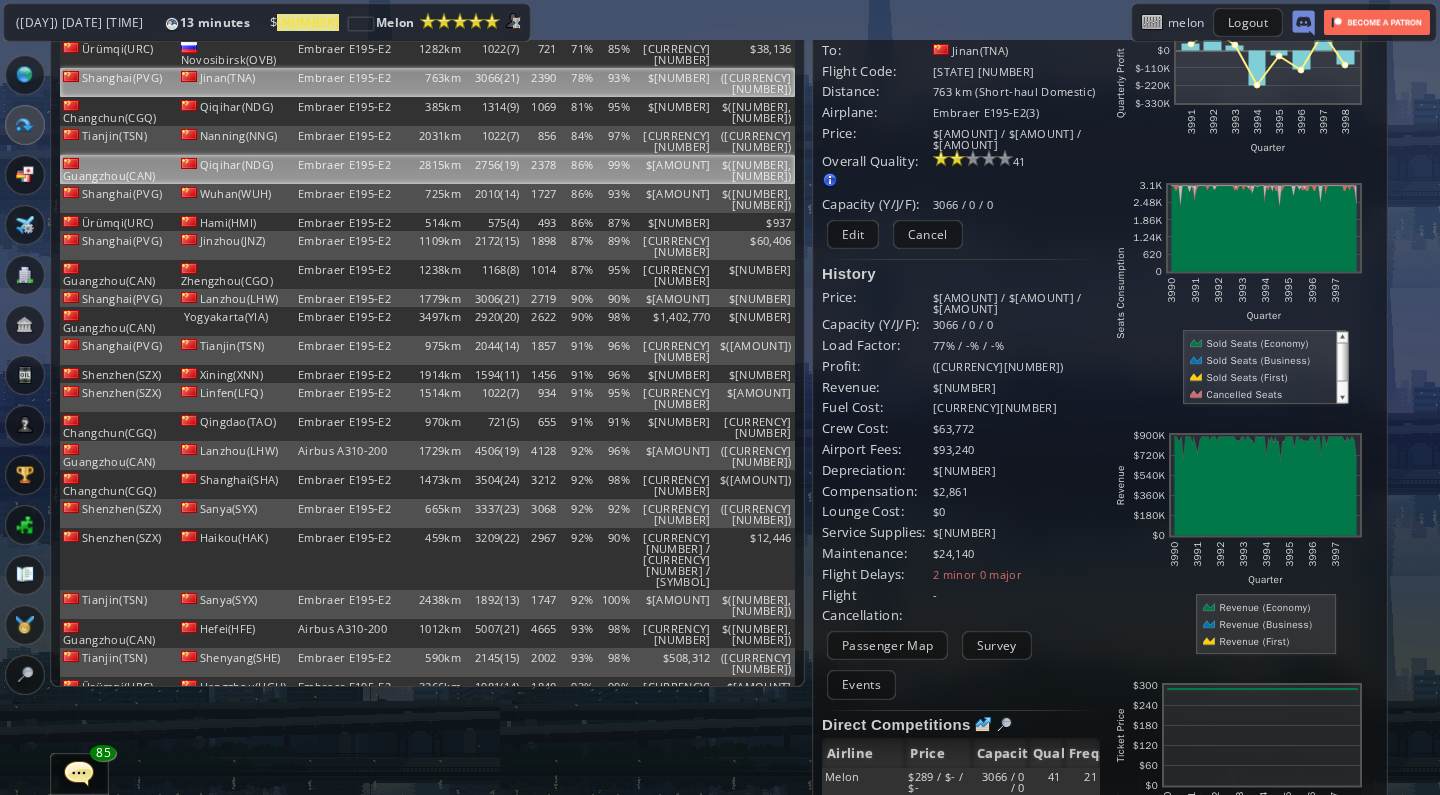 click on "Embraer E195-E2" at bounding box center (350, 53) 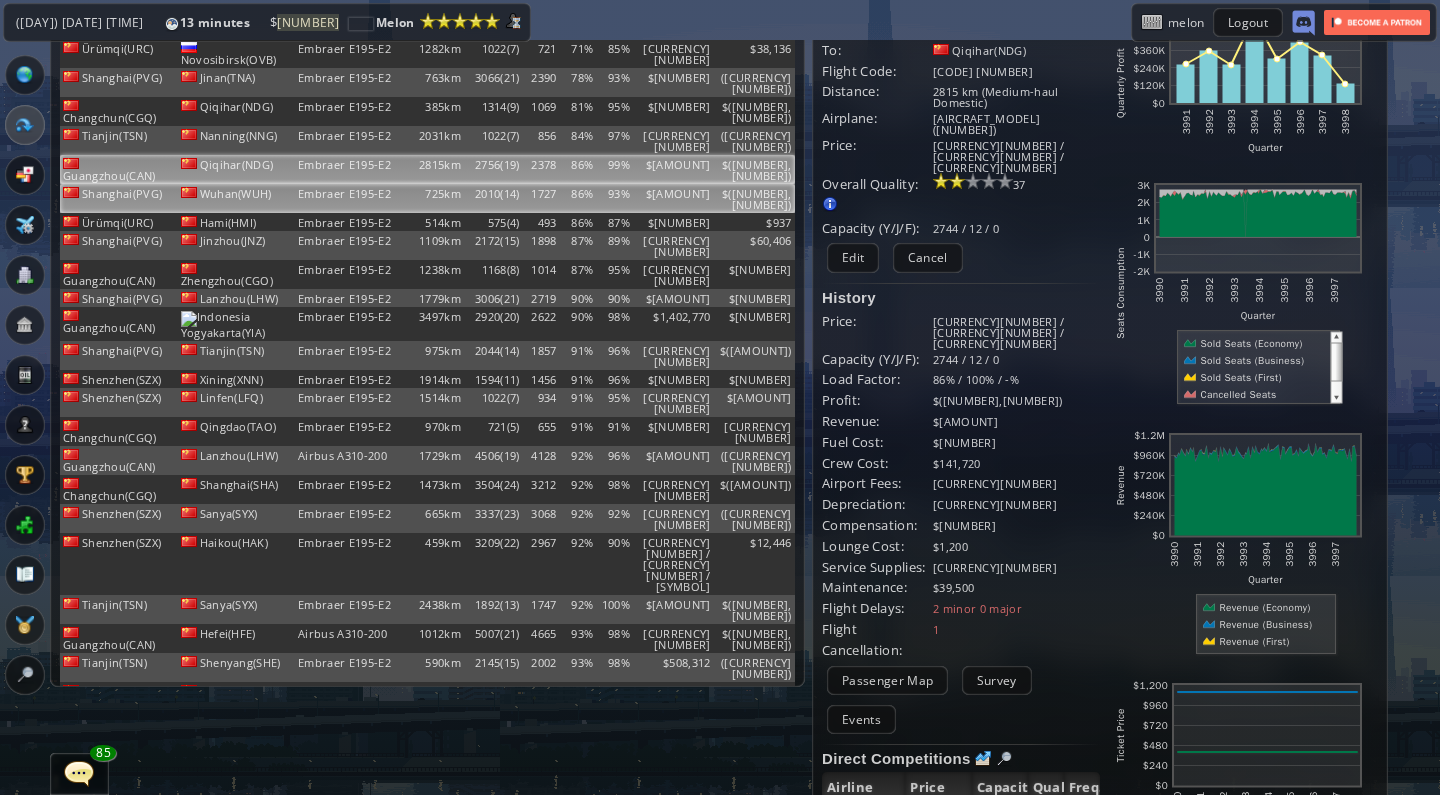 click on "Embraer E195-E2" at bounding box center (350, 53) 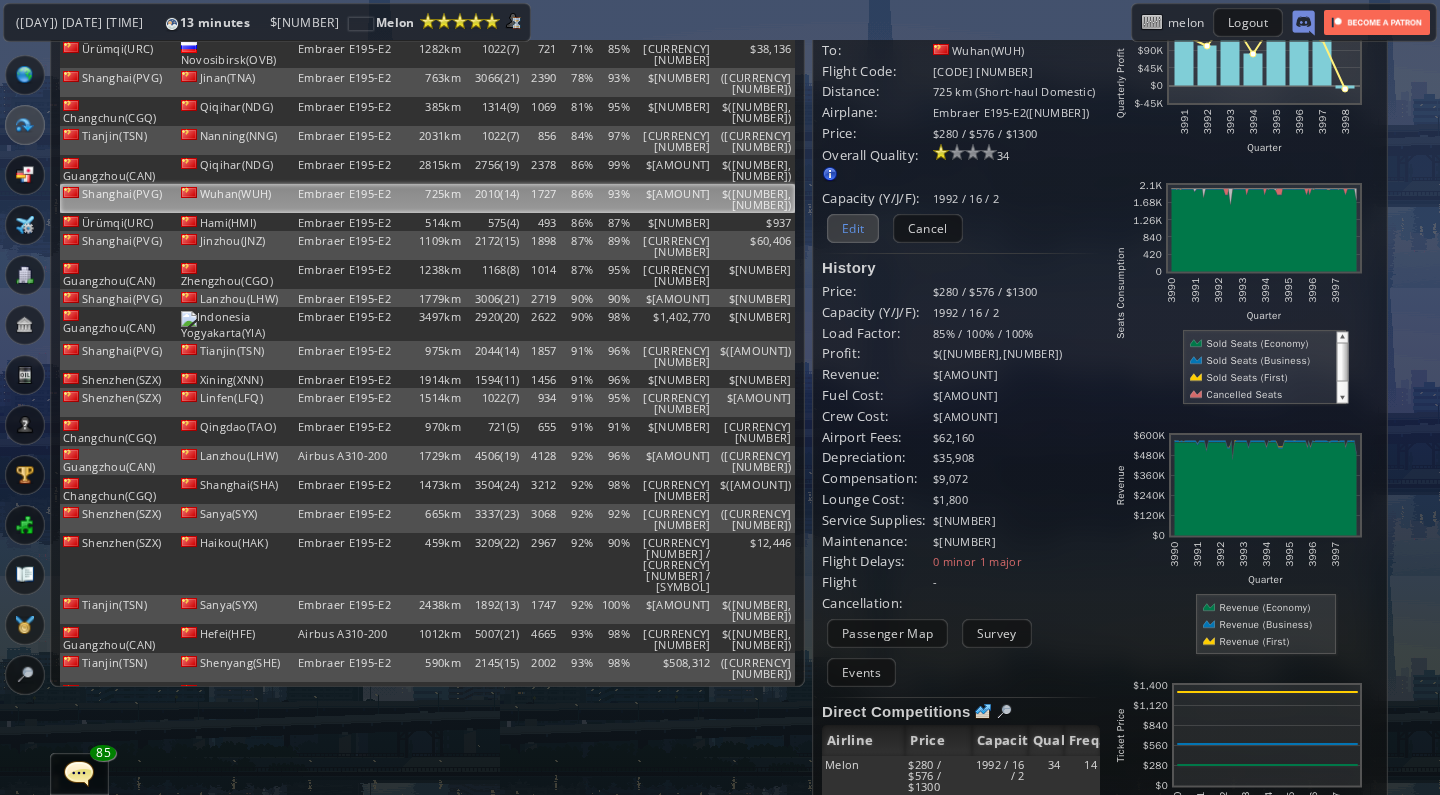 click on "Edit" at bounding box center (853, 228) 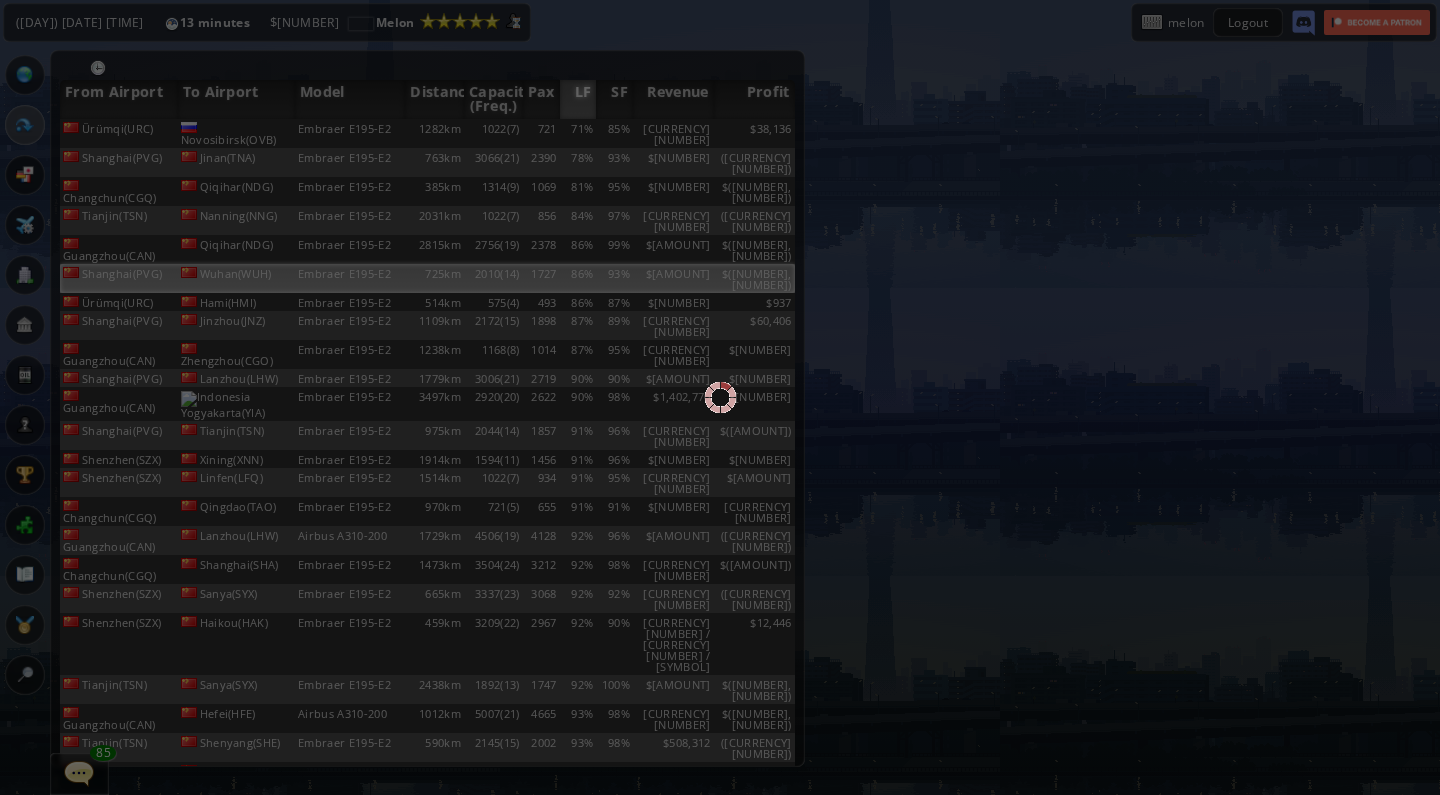 scroll, scrollTop: 0, scrollLeft: 0, axis: both 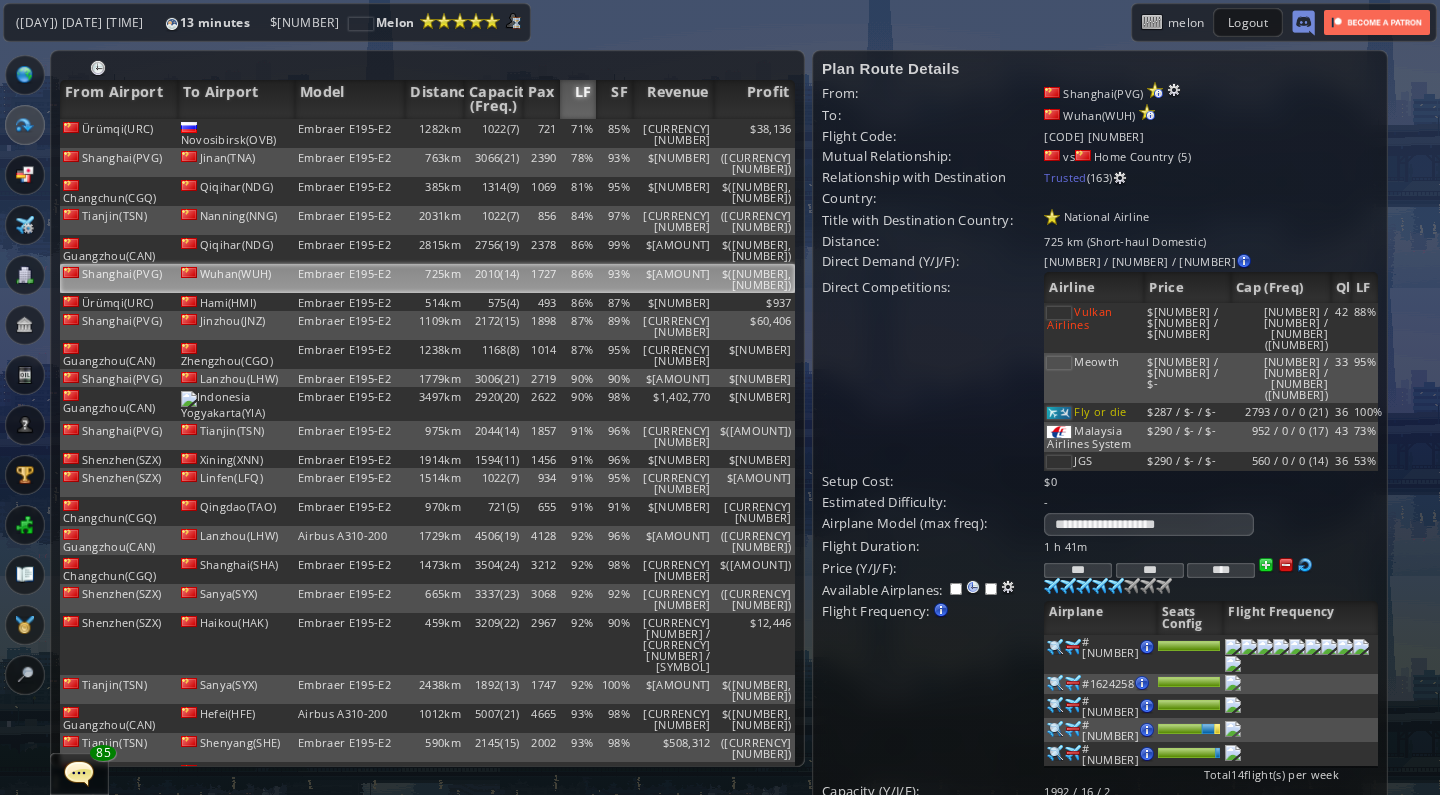 drag, startPoint x: 1073, startPoint y: 518, endPoint x: 1156, endPoint y: 518, distance: 83 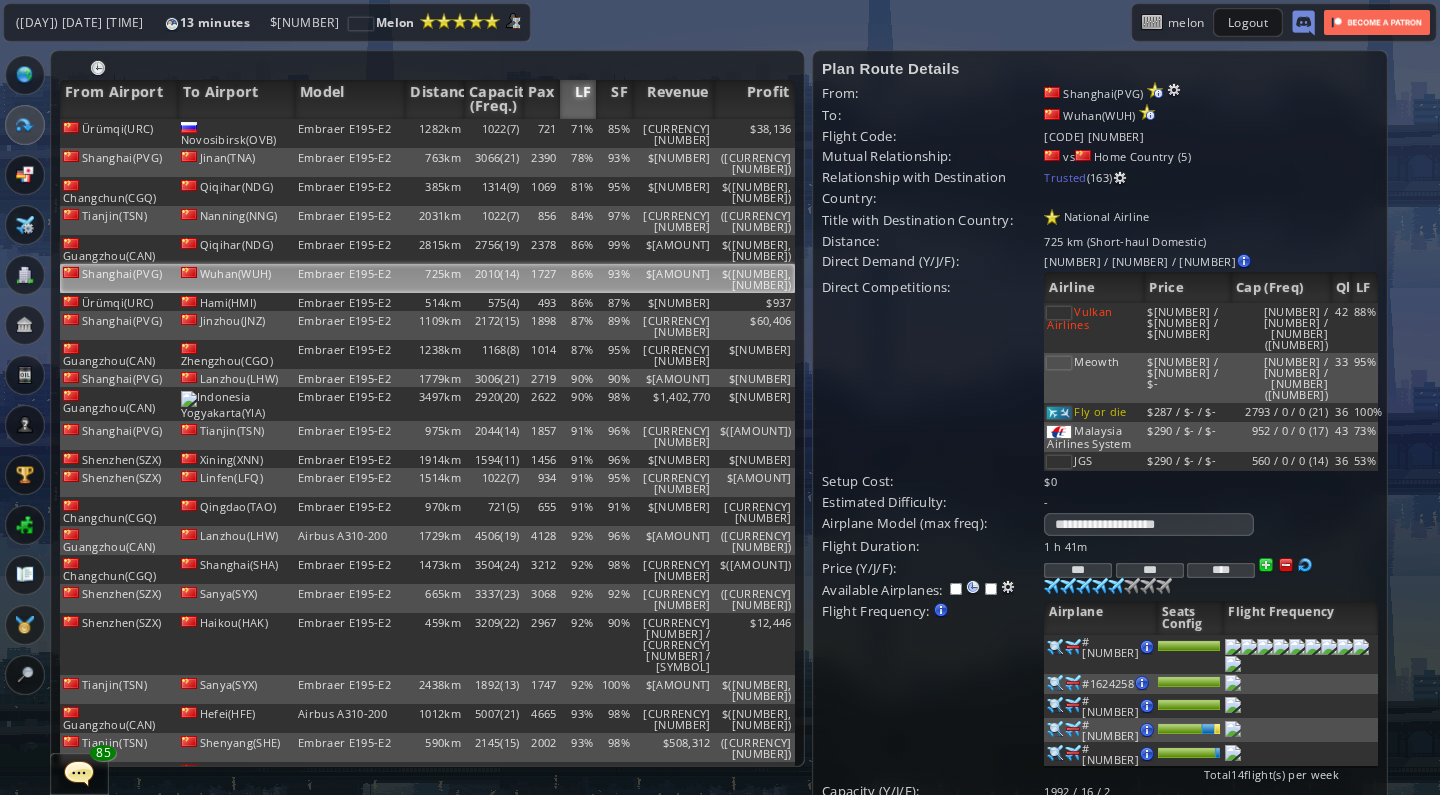 click on "***
***
****" at bounding box center (1210, 546) 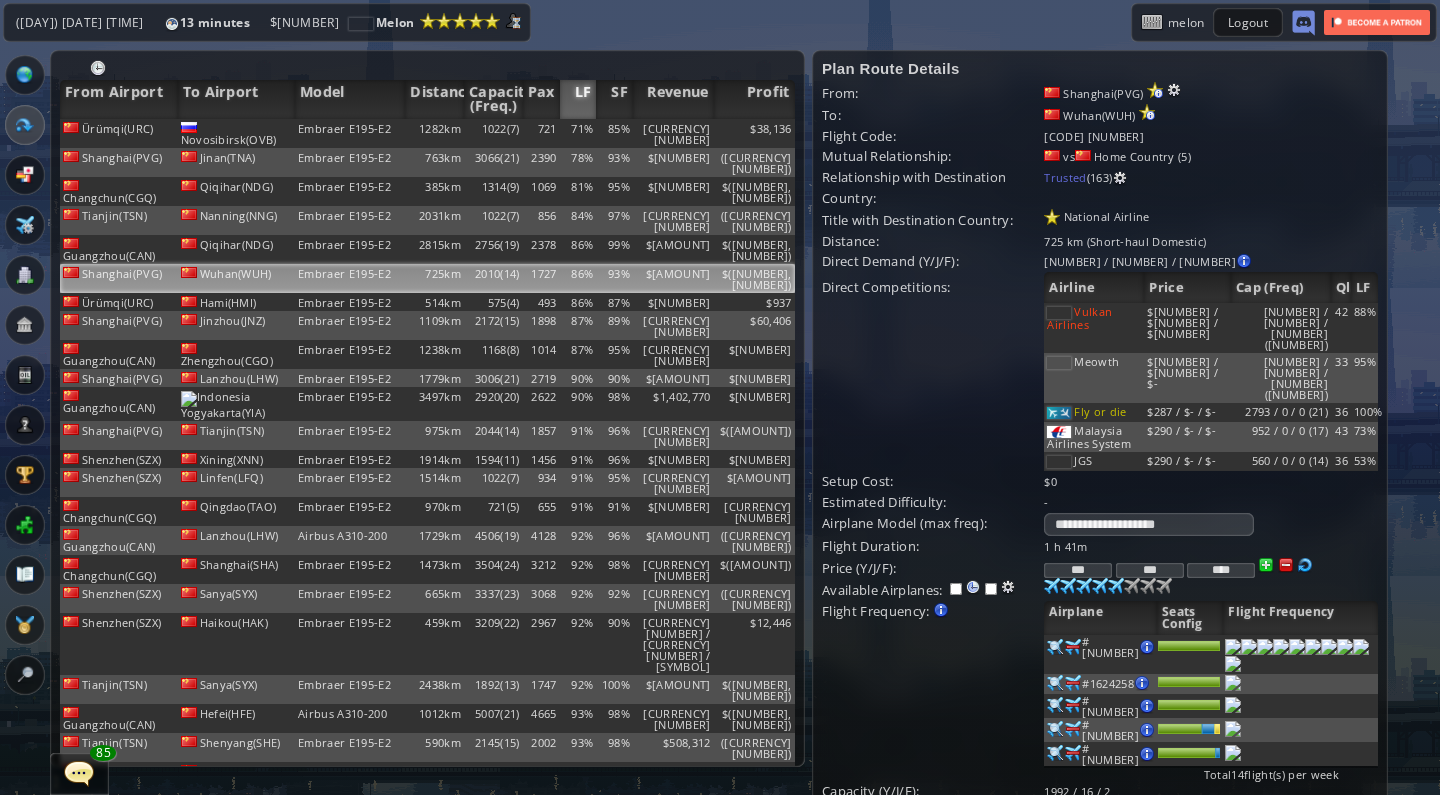 scroll, scrollTop: 155, scrollLeft: 0, axis: vertical 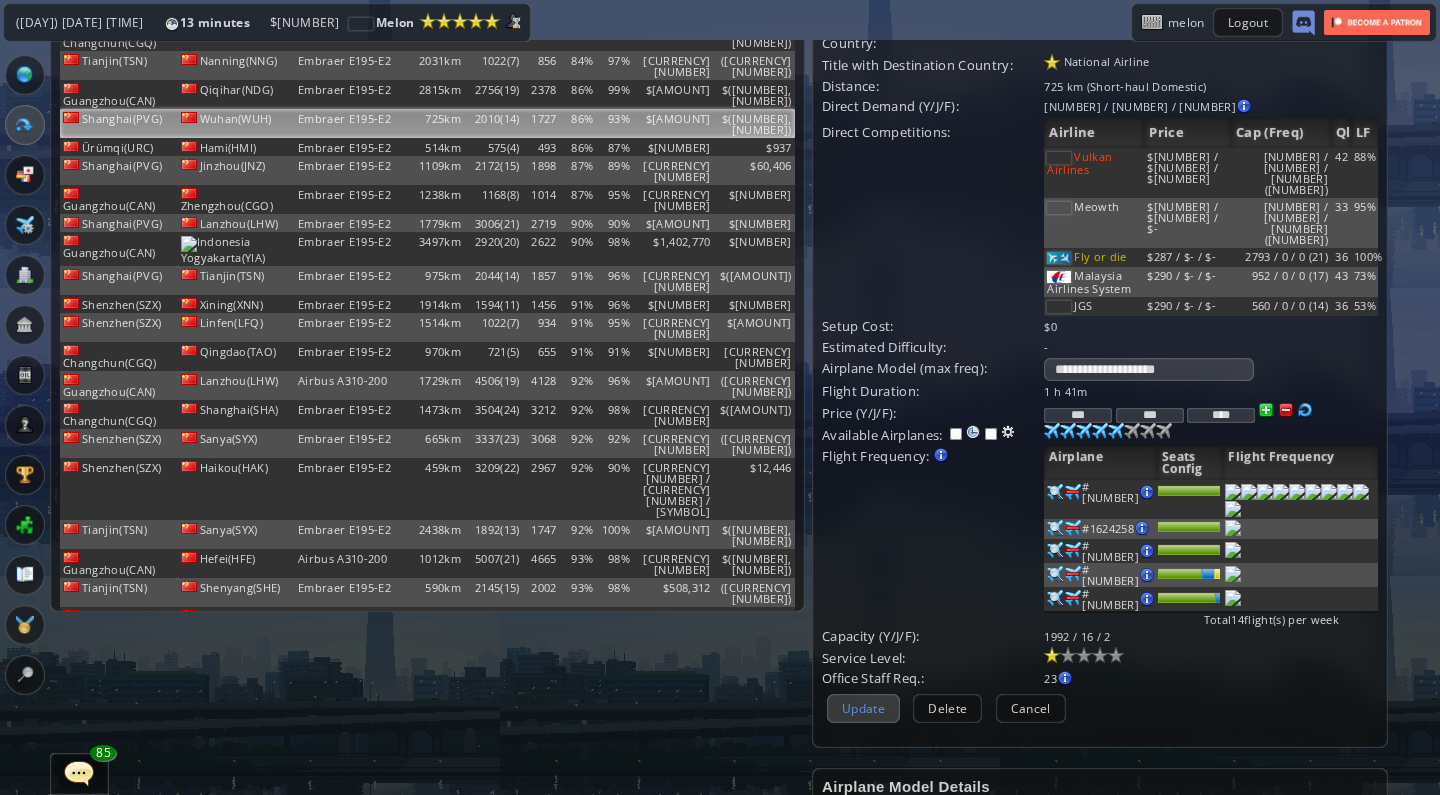 click on "Update" at bounding box center [863, 708] 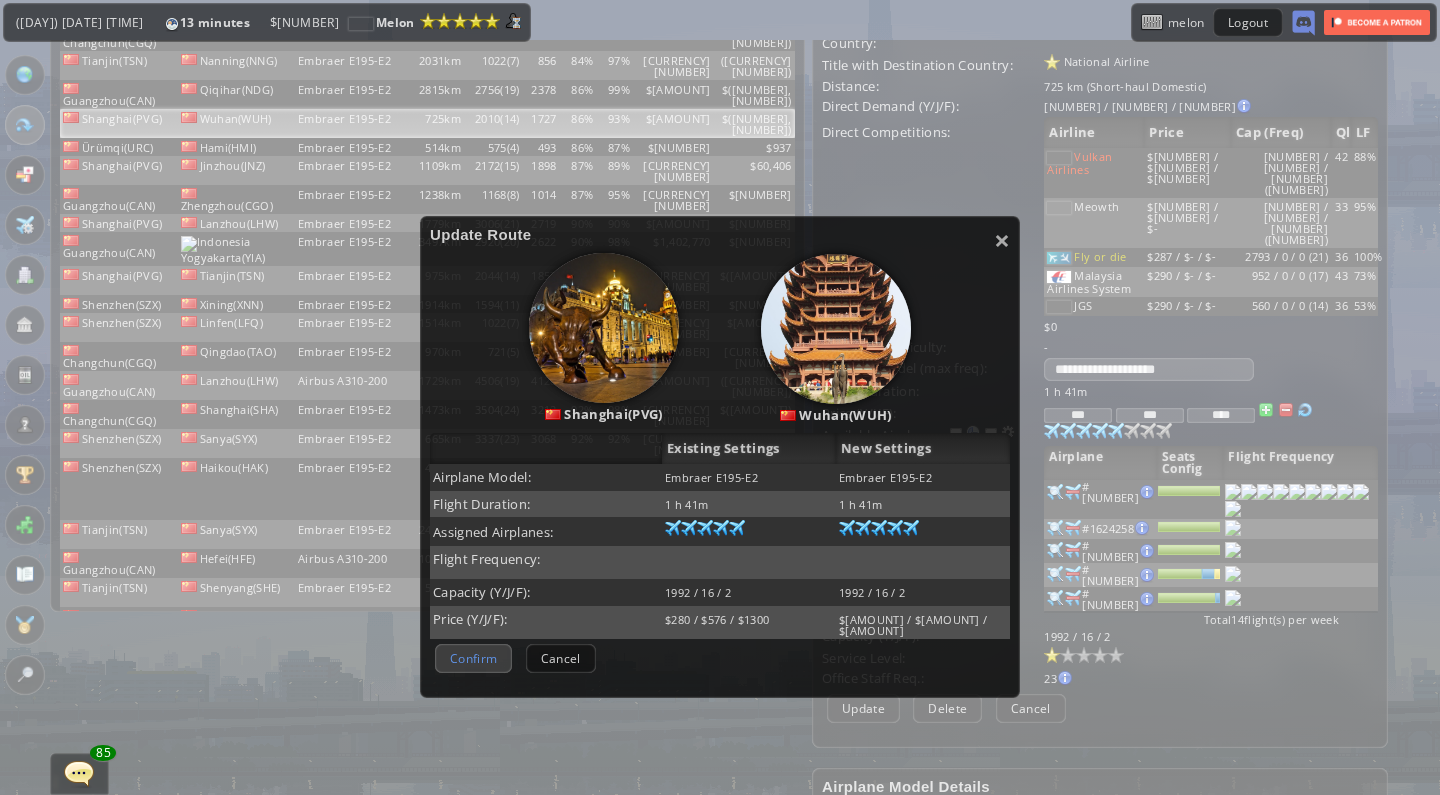click on "Confirm" at bounding box center (473, 665) 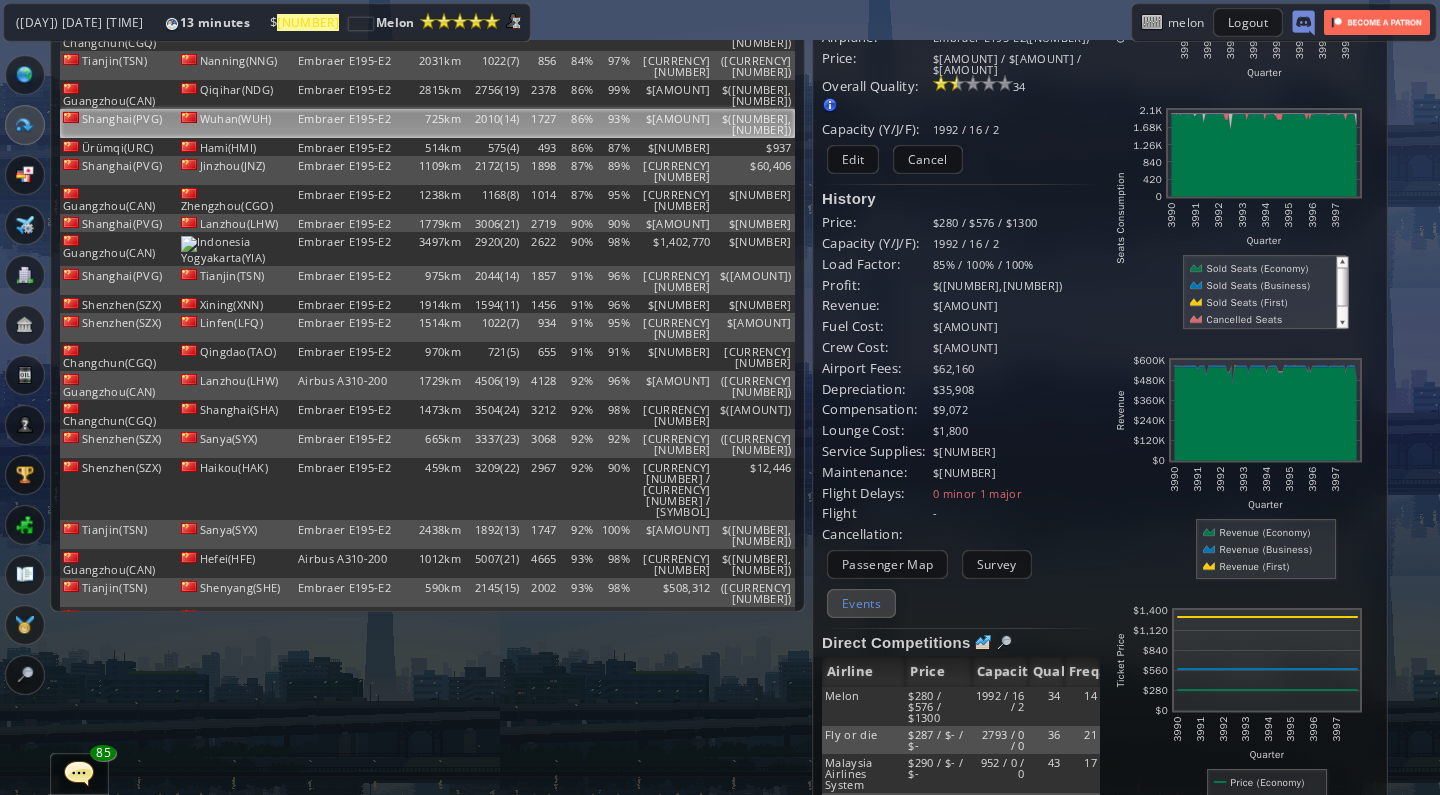 click on "Events" at bounding box center [861, 603] 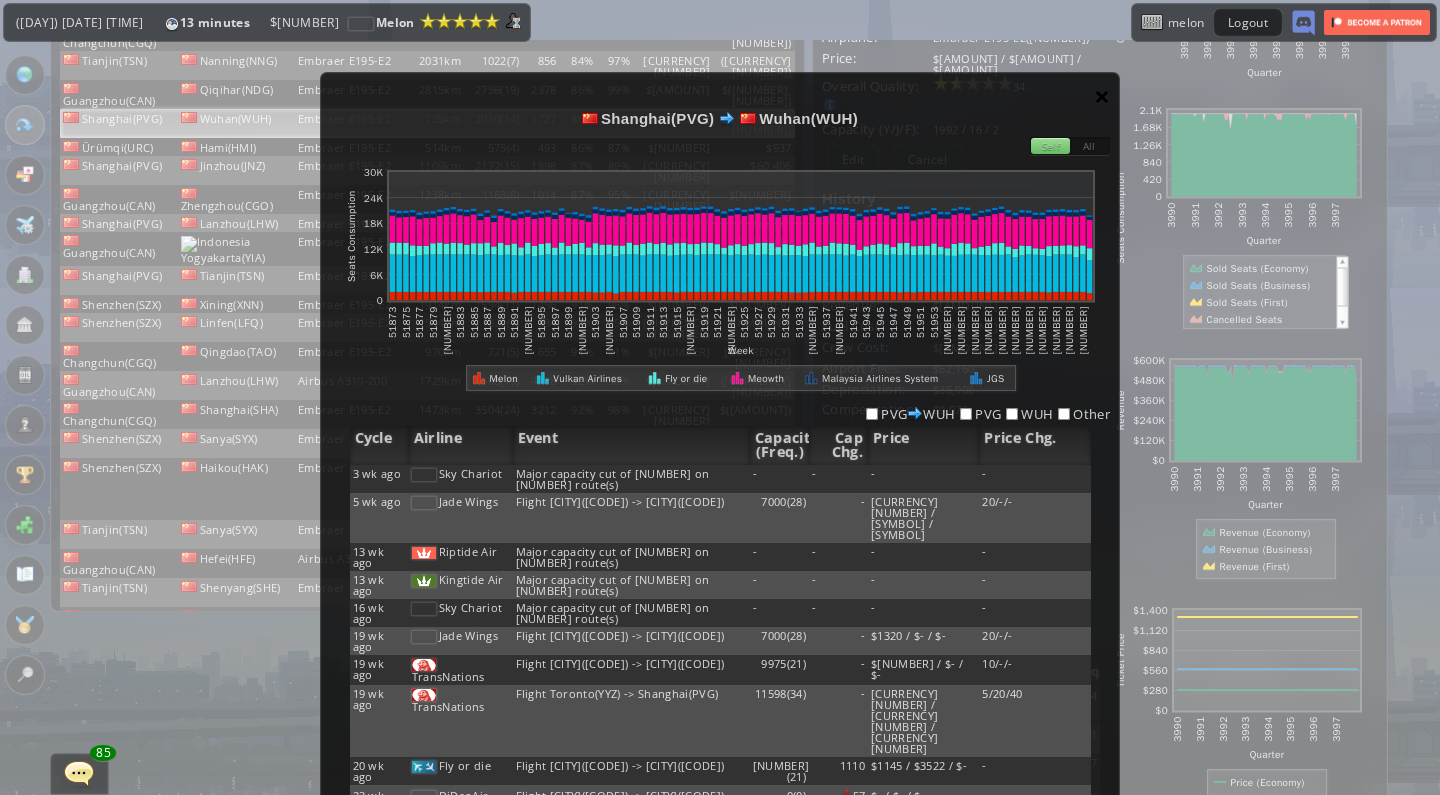 click on "×" at bounding box center (1102, 96) 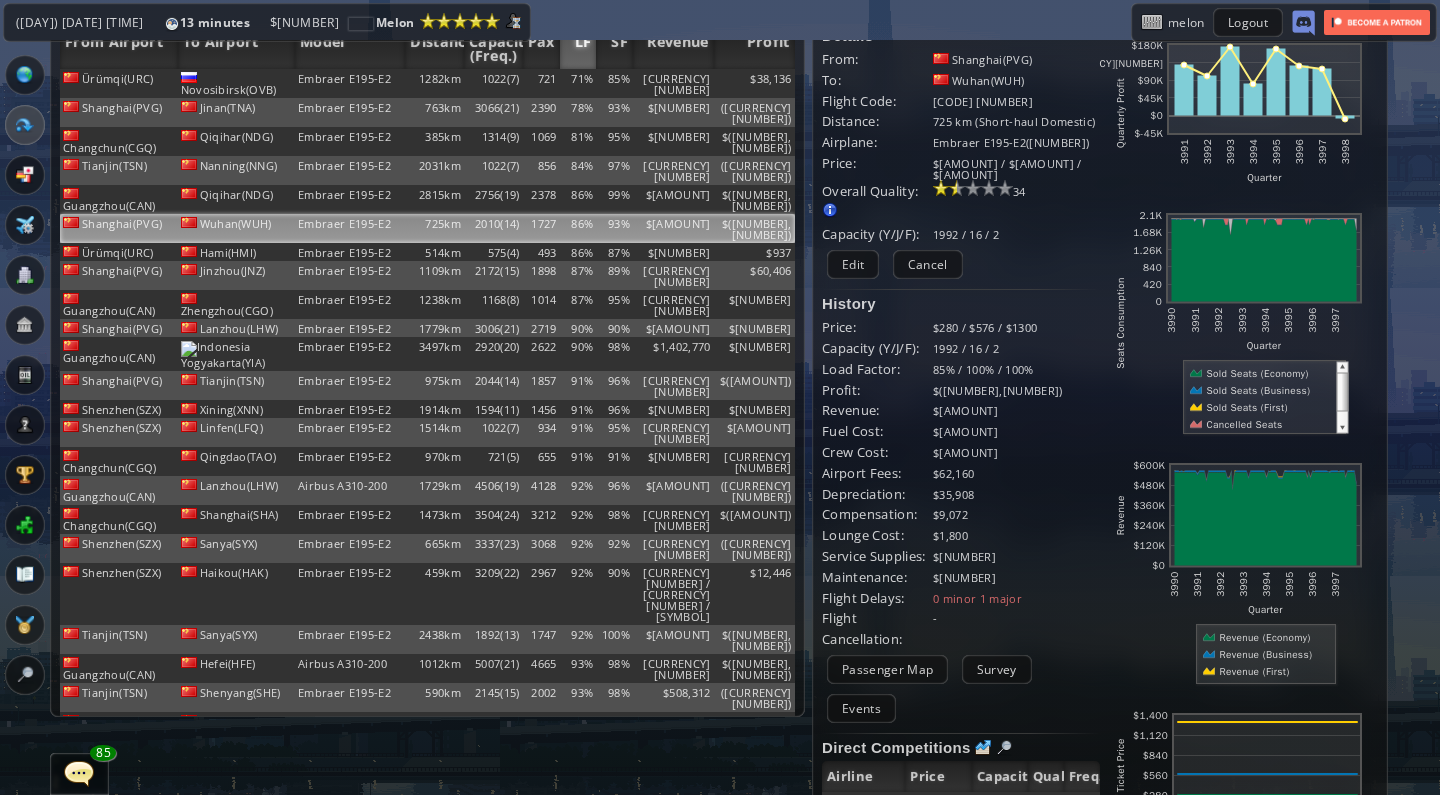scroll, scrollTop: 43, scrollLeft: 0, axis: vertical 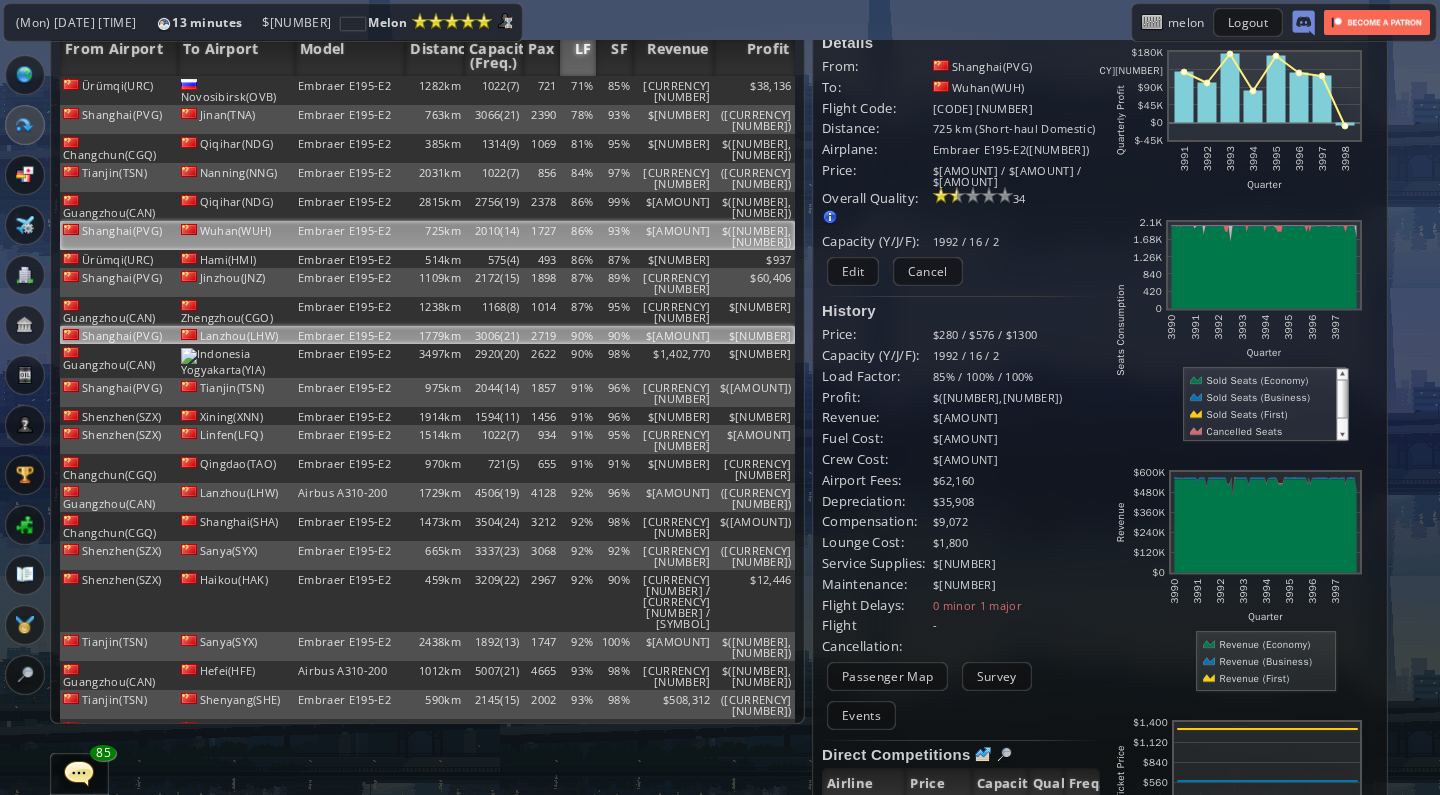 click on "Lanzhou(LHW)" at bounding box center (237, 90) 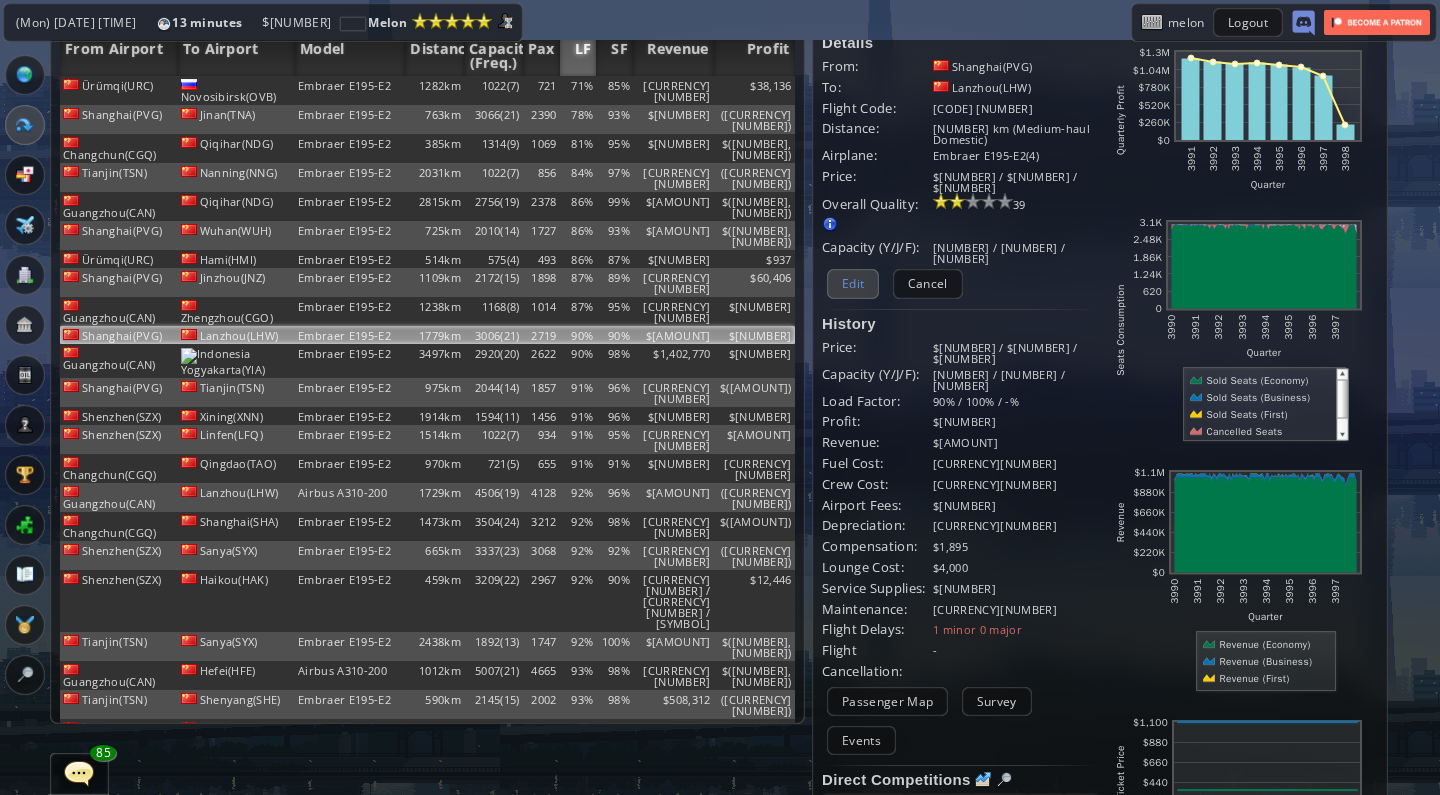 click on "Edit" at bounding box center (853, 283) 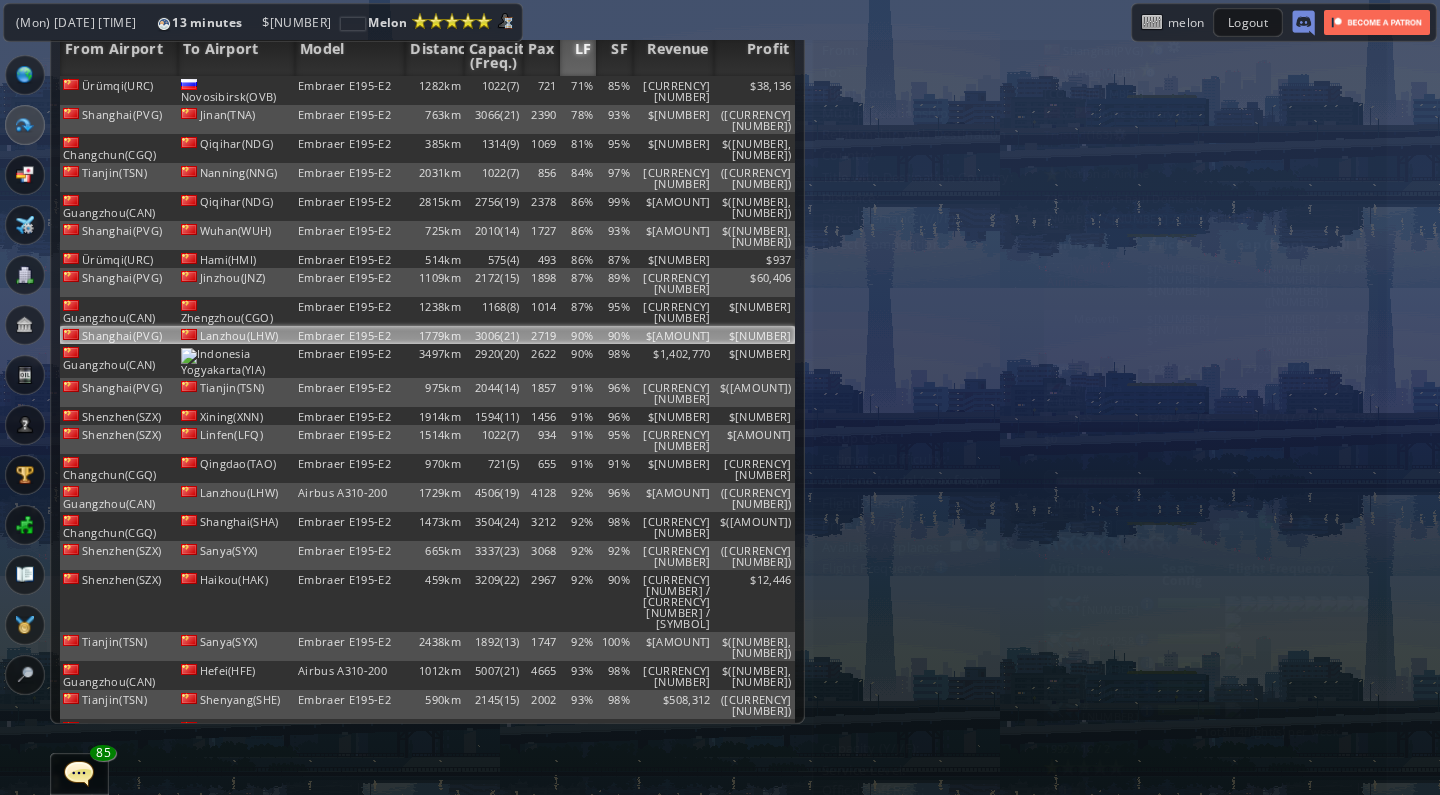 scroll, scrollTop: 0, scrollLeft: 0, axis: both 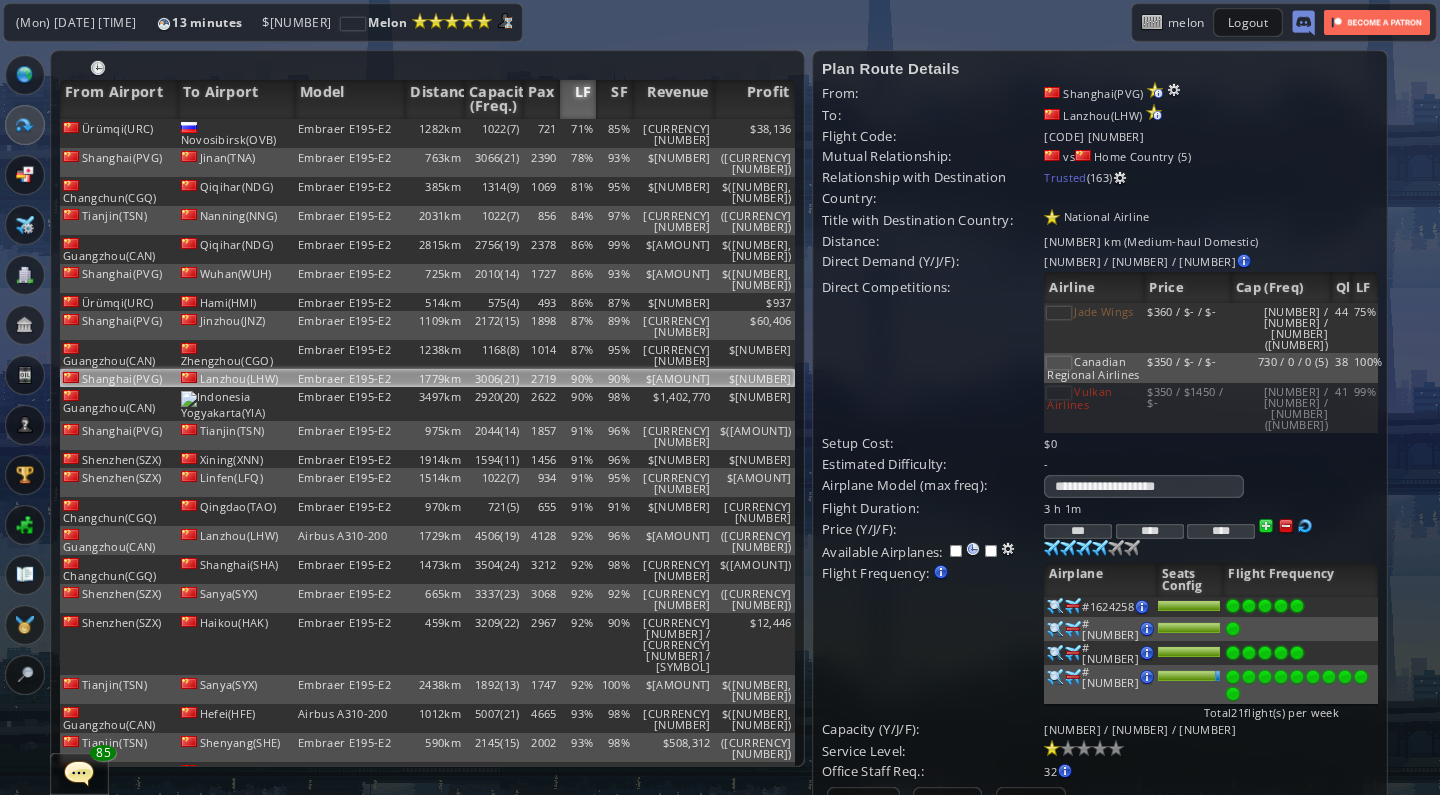 drag, startPoint x: 1077, startPoint y: 467, endPoint x: 1177, endPoint y: 467, distance: 100 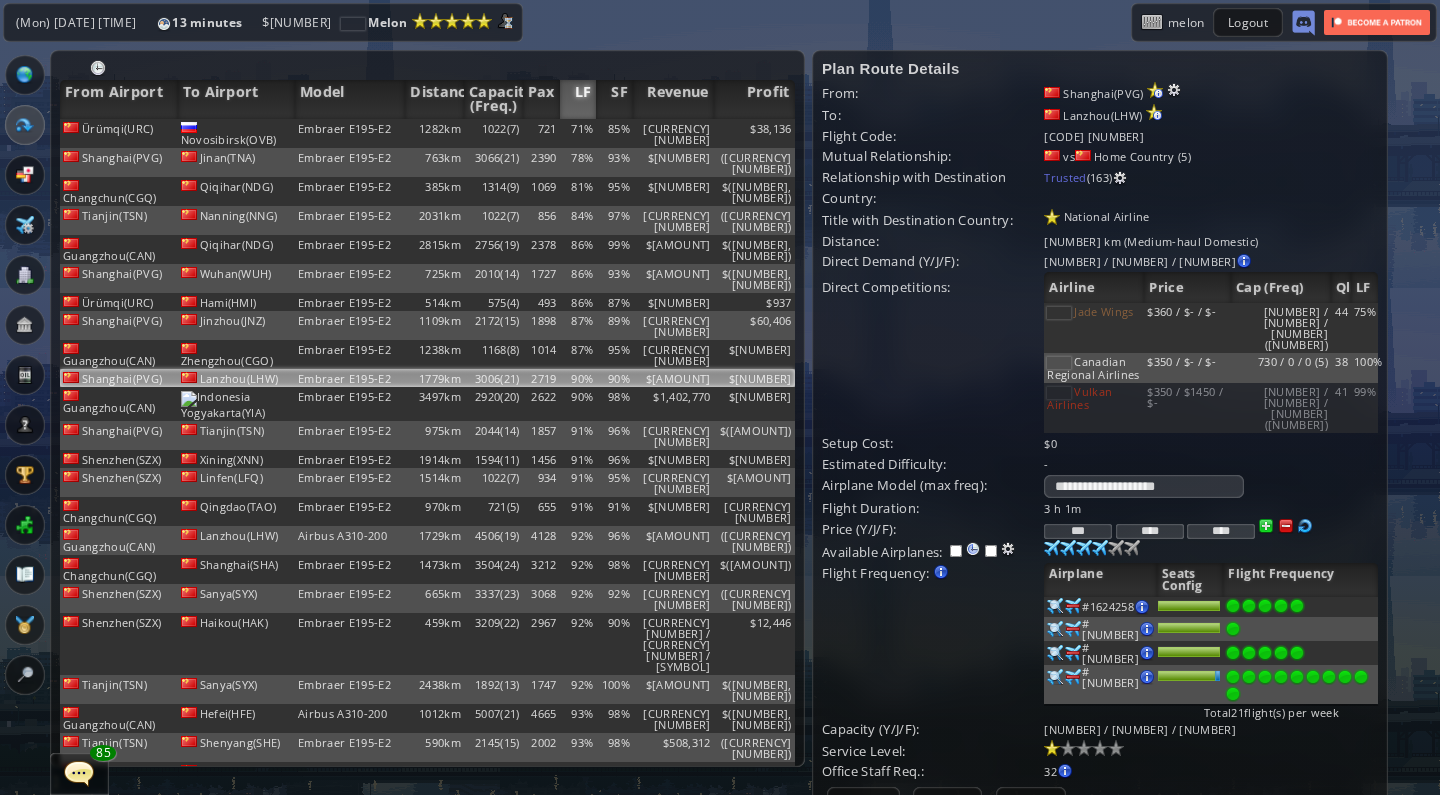 click on "***
****
****" at bounding box center [1210, 508] 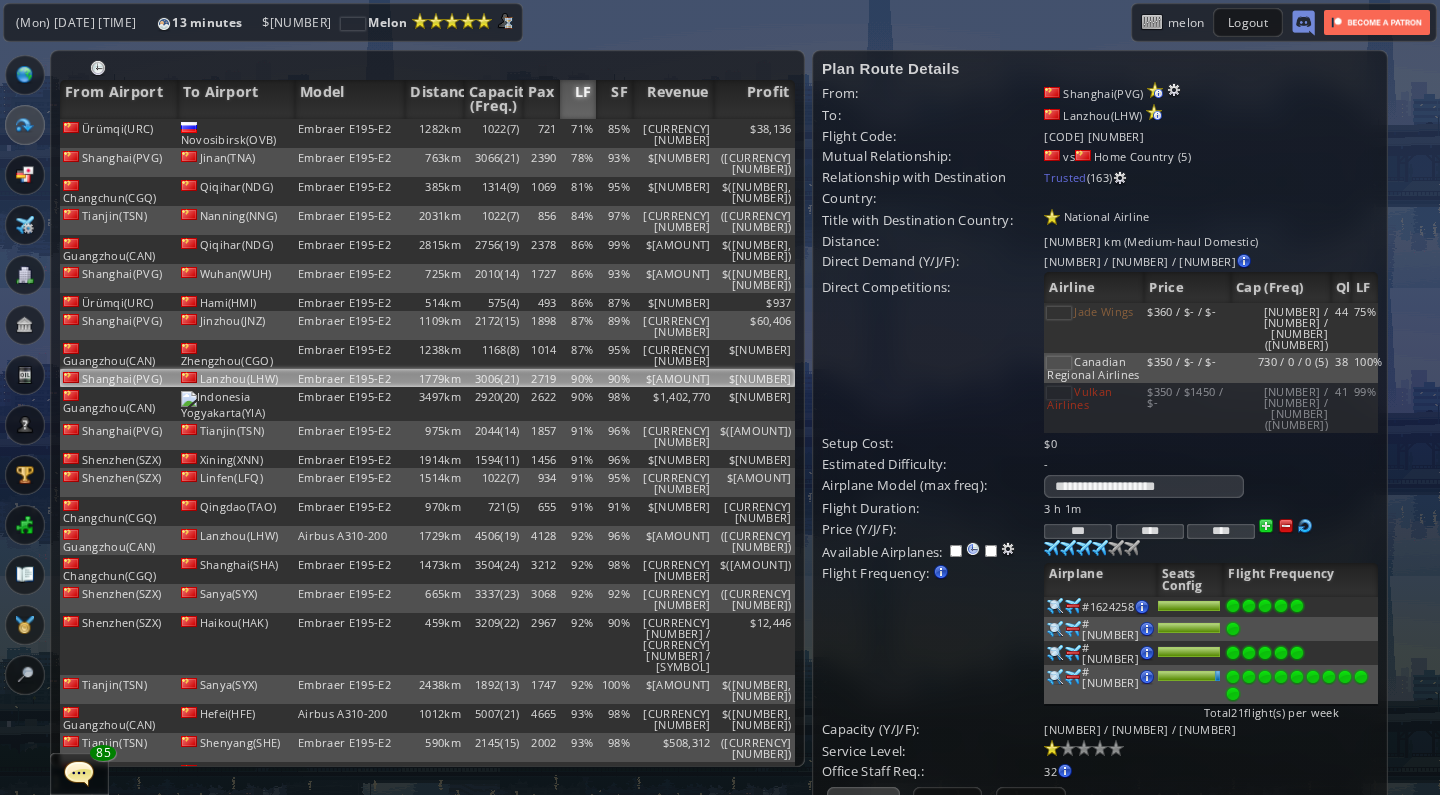 type on "***" 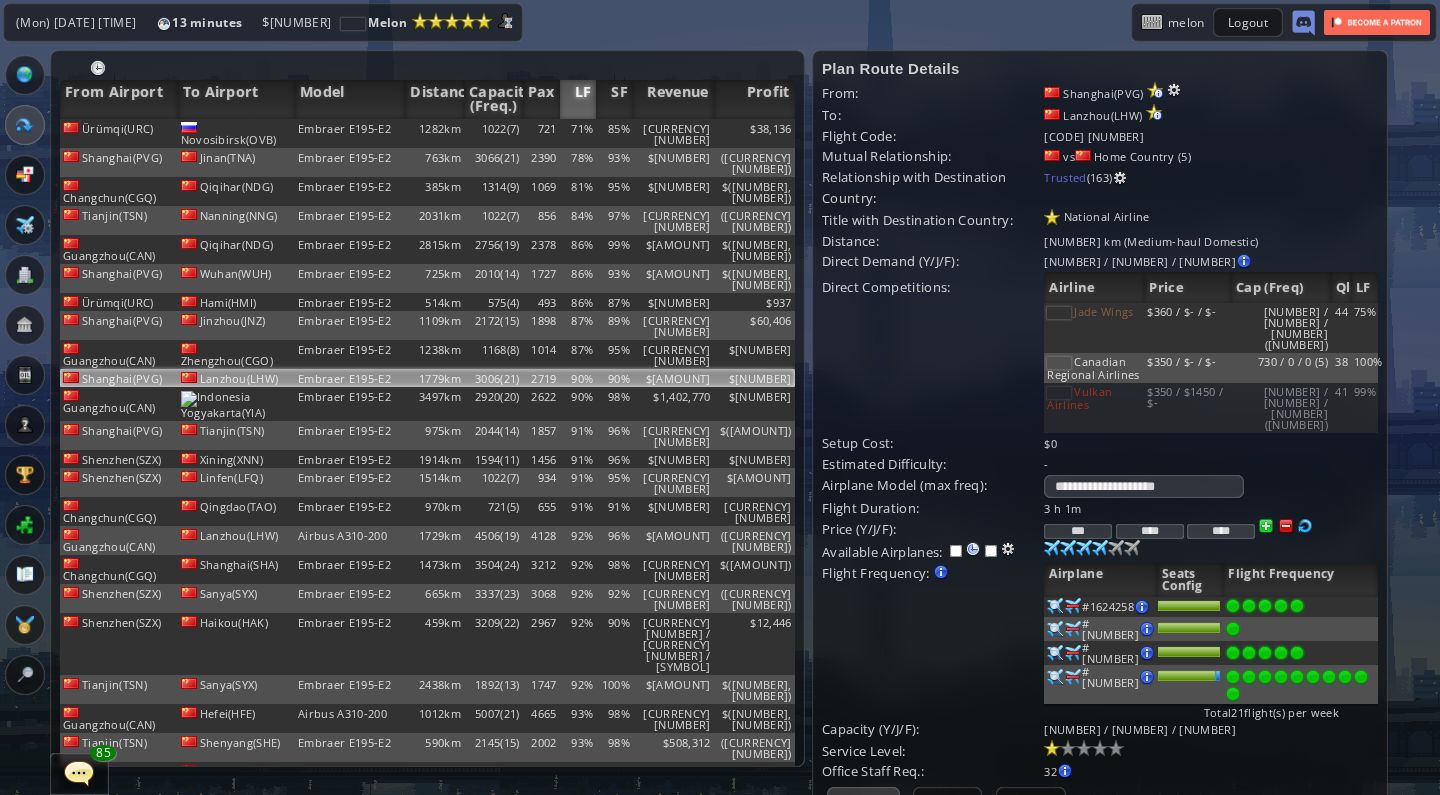 click on "Update" at bounding box center [863, 801] 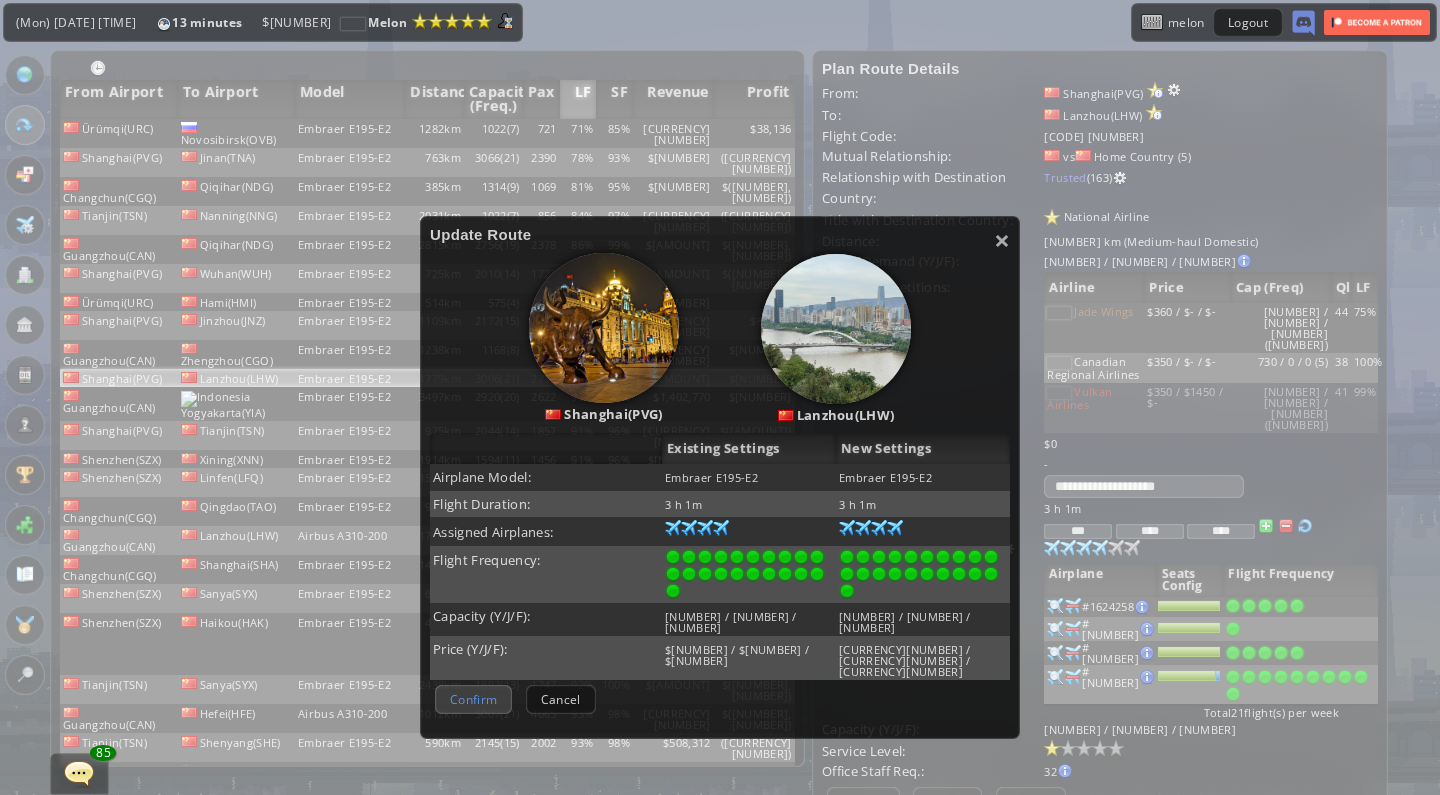 click on "Confirm" at bounding box center [473, 699] 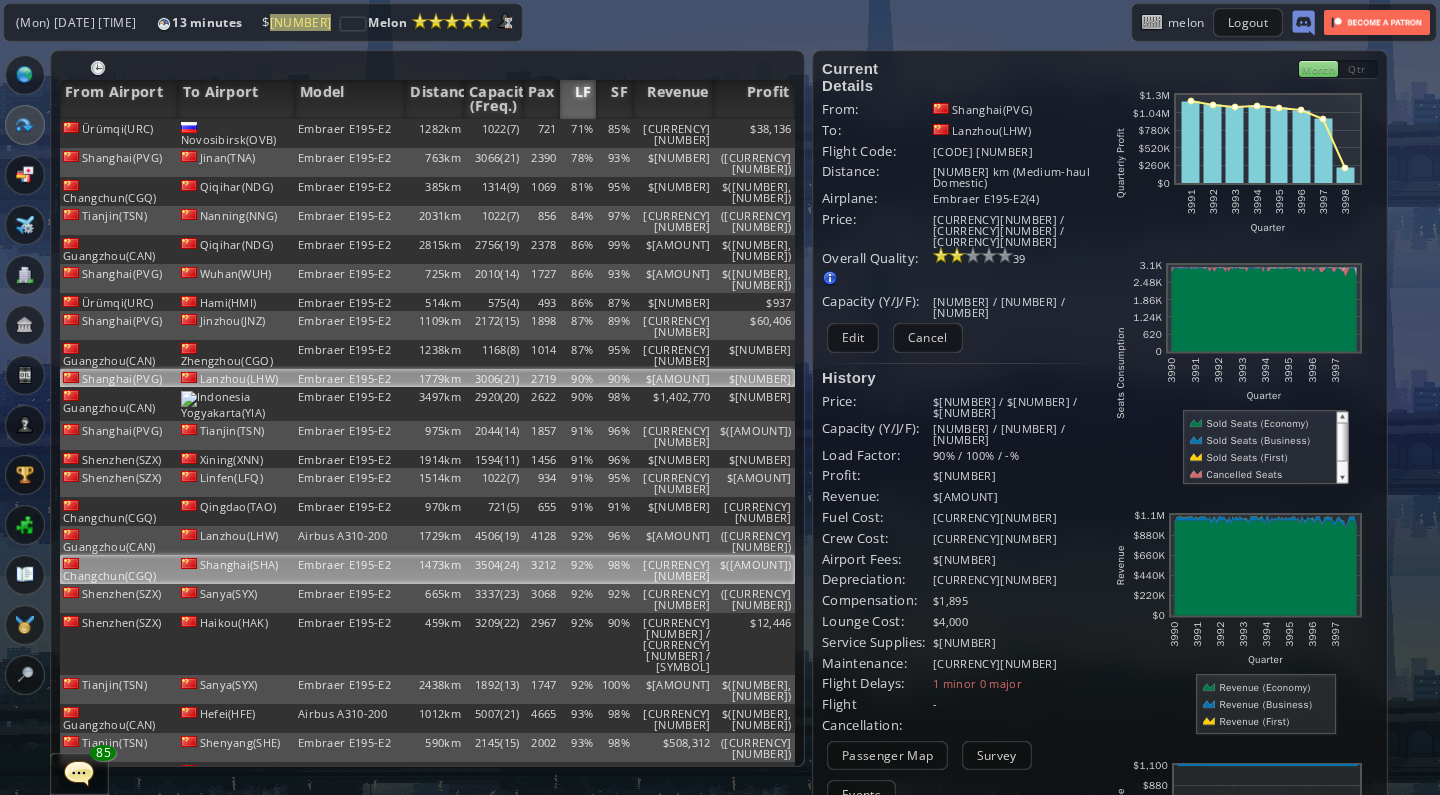 click on "Embraer E195-E2" at bounding box center [350, 133] 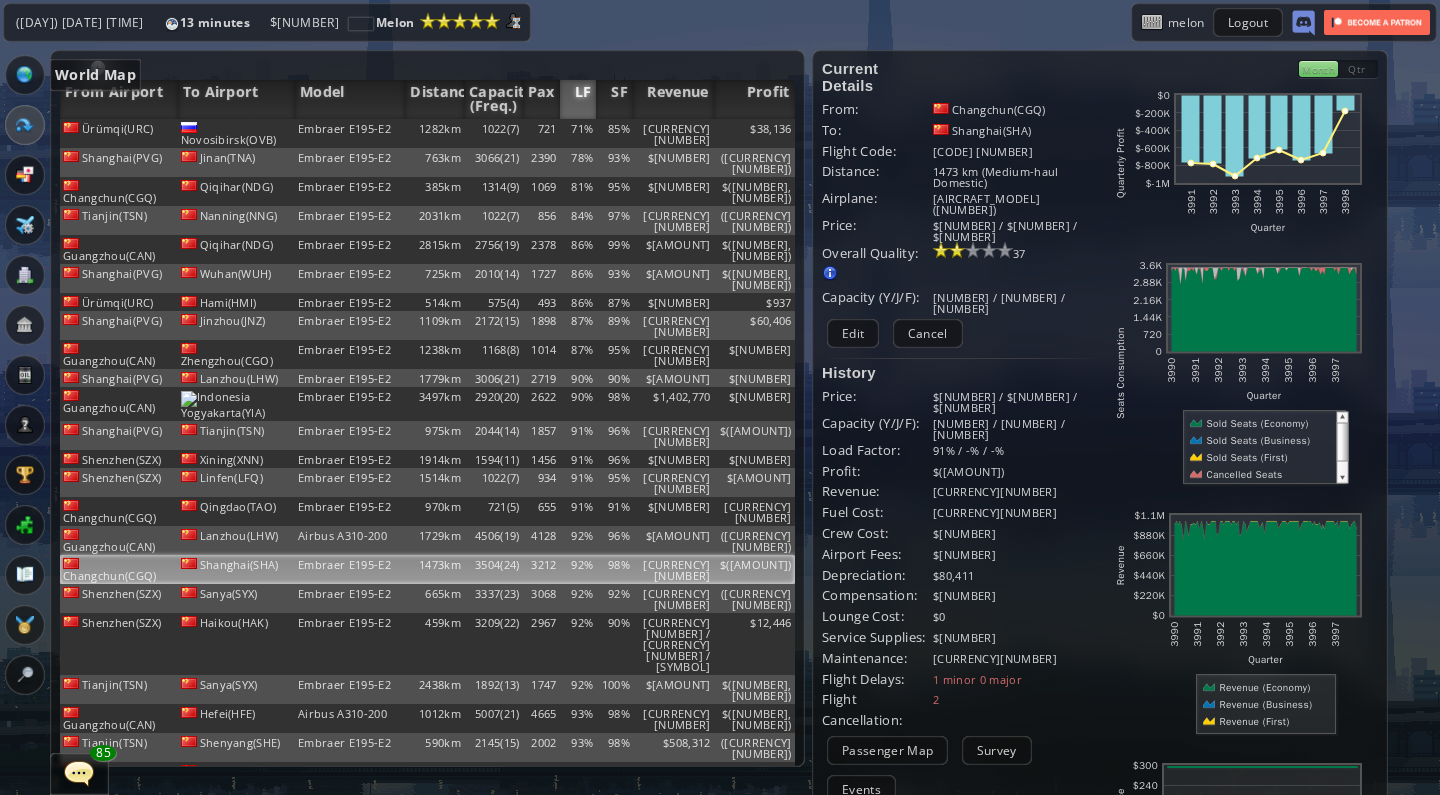click at bounding box center (25, 75) 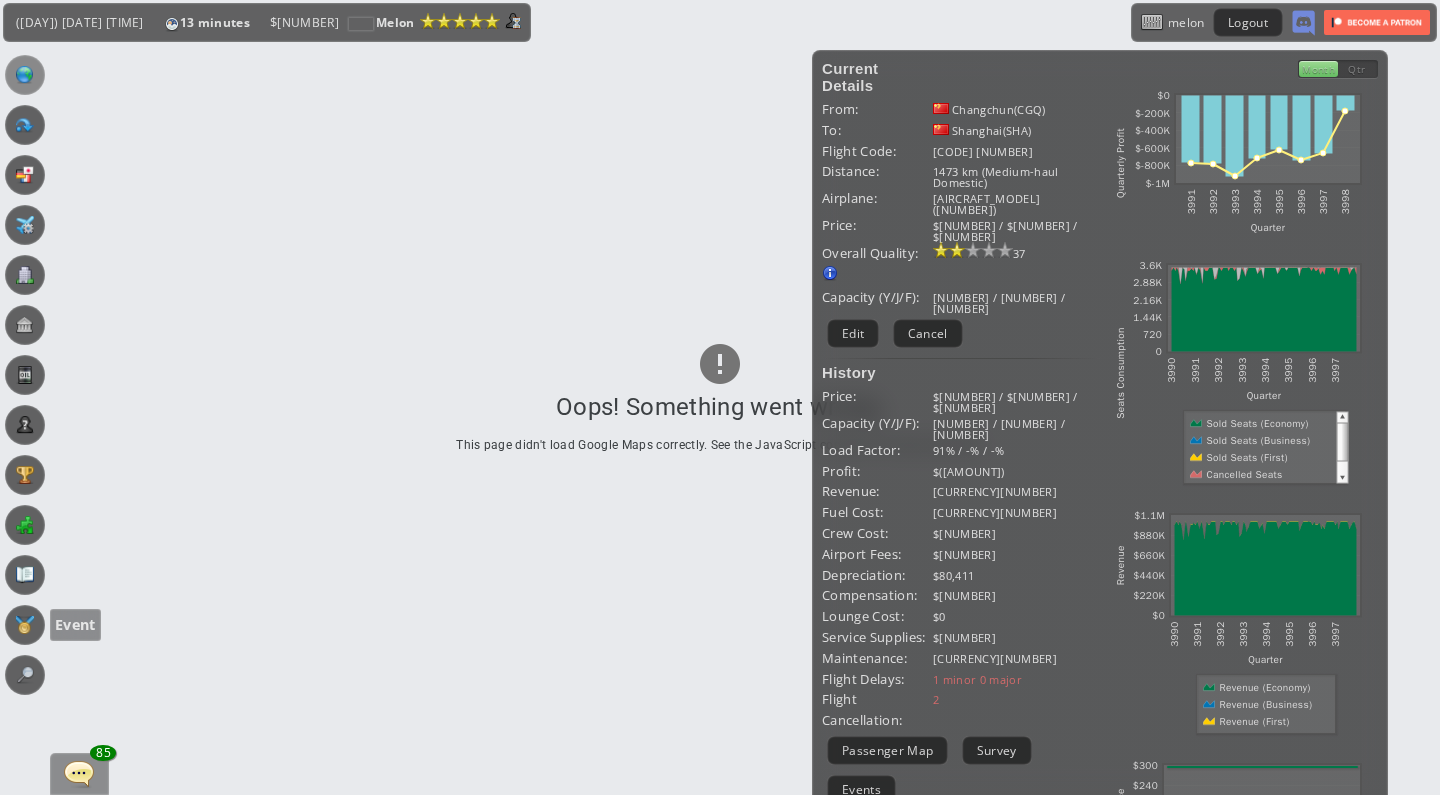 click at bounding box center [25, 625] 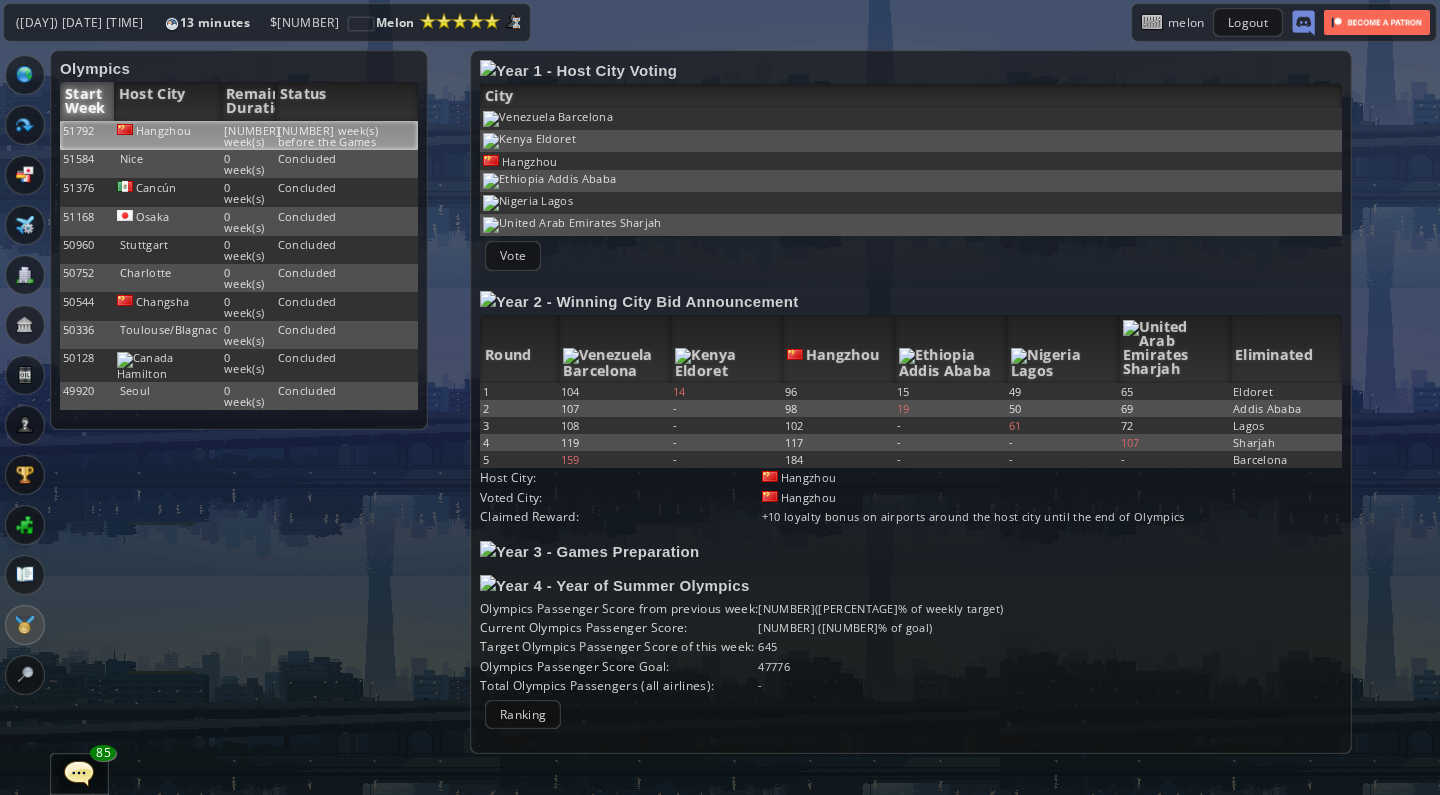 click on "[NUMBER] week(s) before the Games" at bounding box center (346, 135) 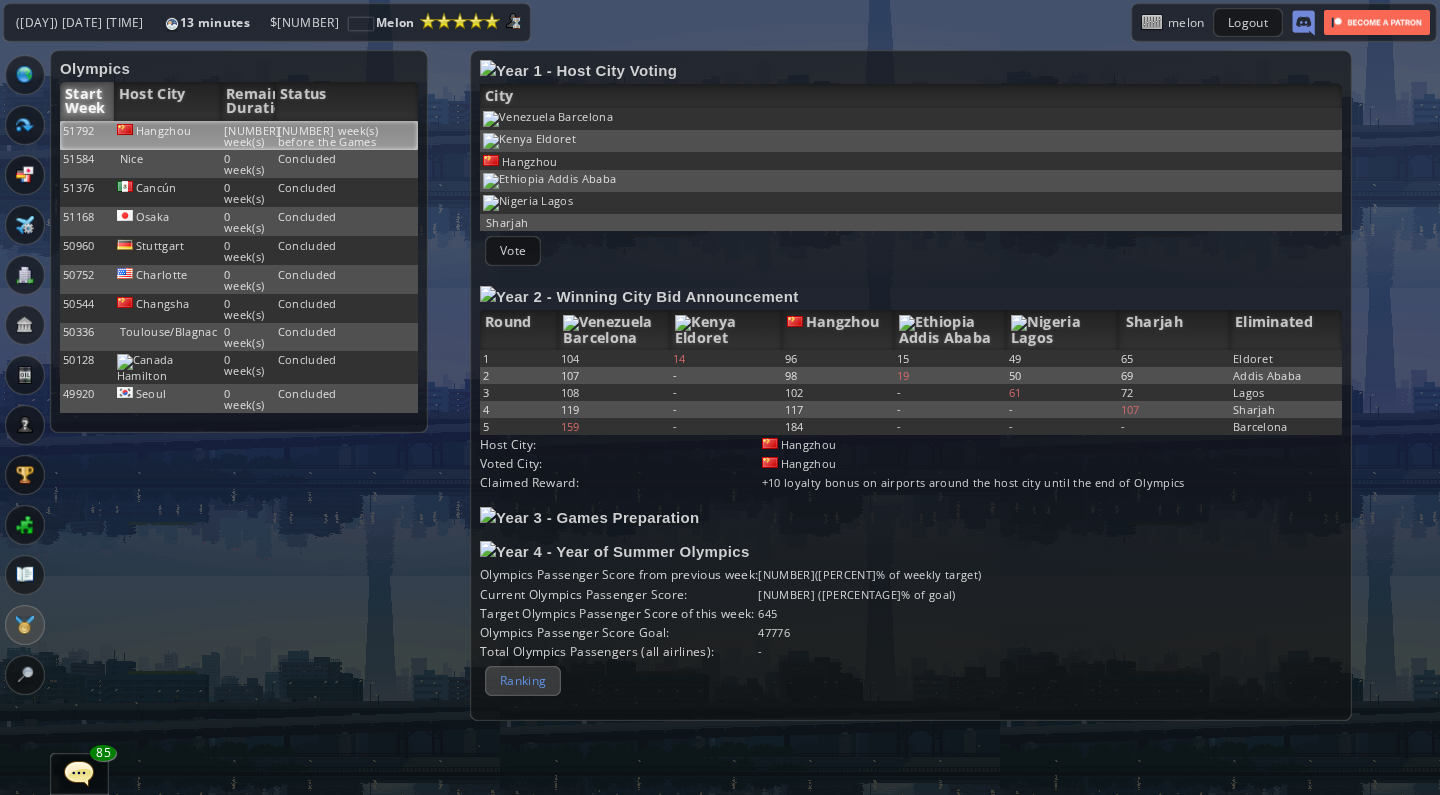 click on "Ranking" at bounding box center [523, 680] 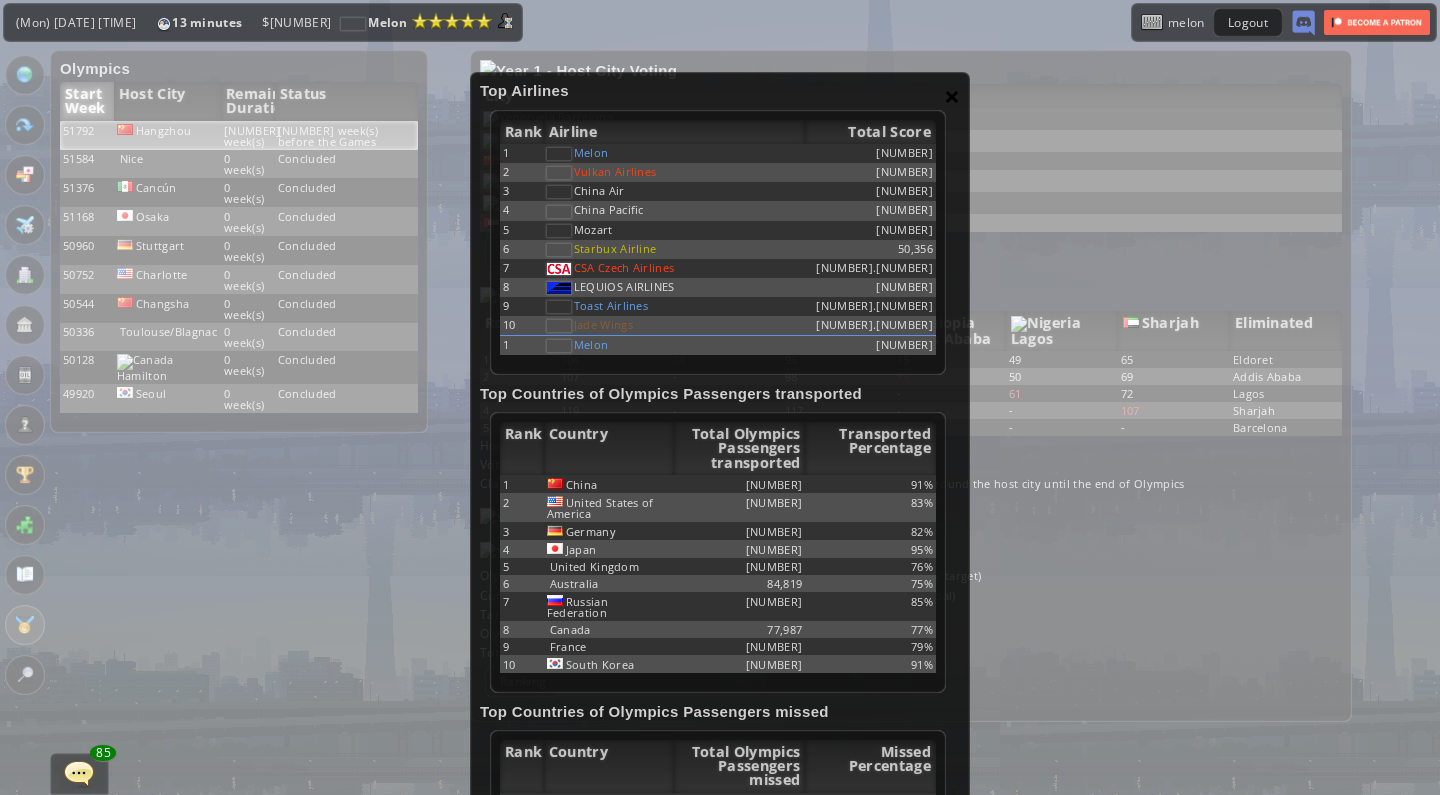 click on "×" at bounding box center [952, 96] 